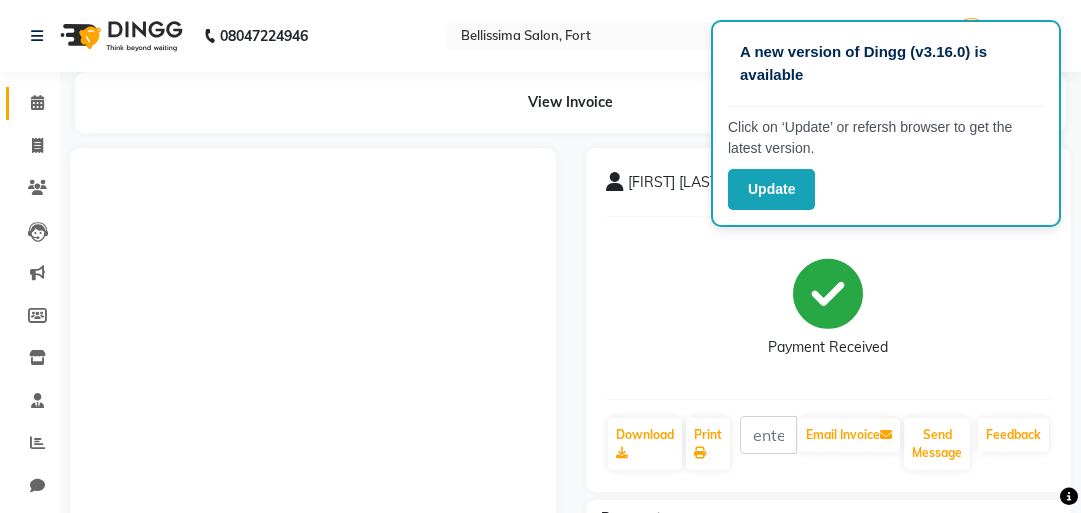 scroll, scrollTop: 0, scrollLeft: 0, axis: both 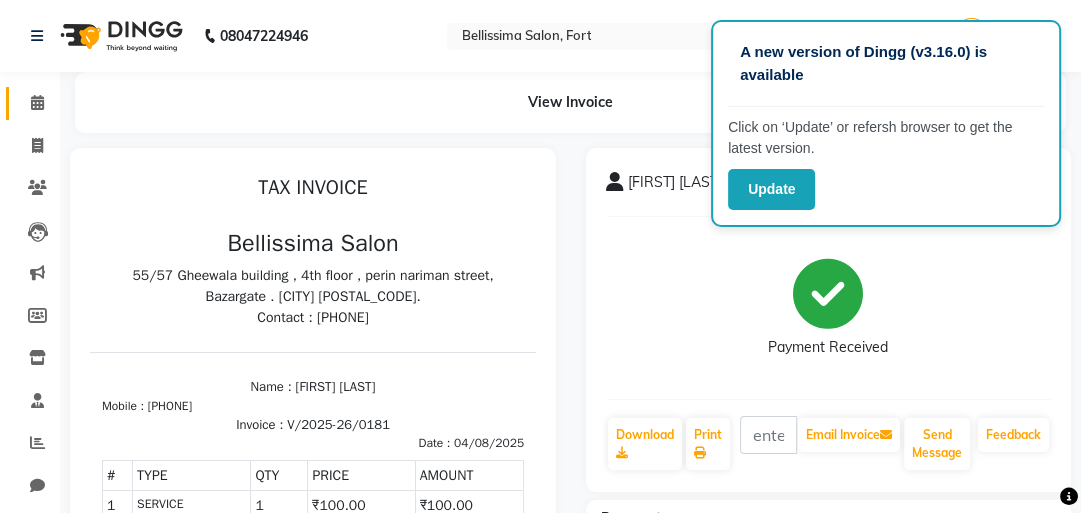 click on "Calendar" 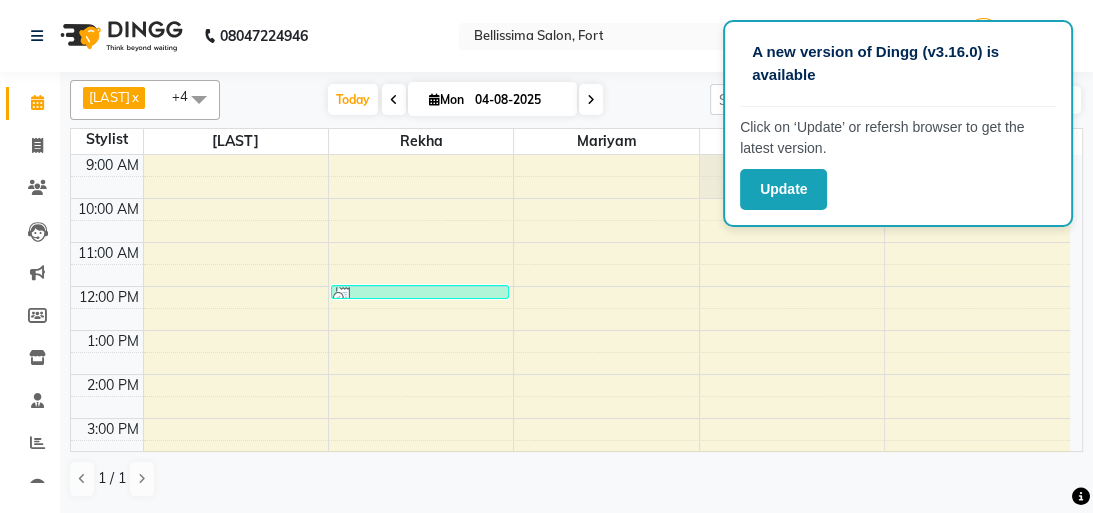 click at bounding box center [394, 100] 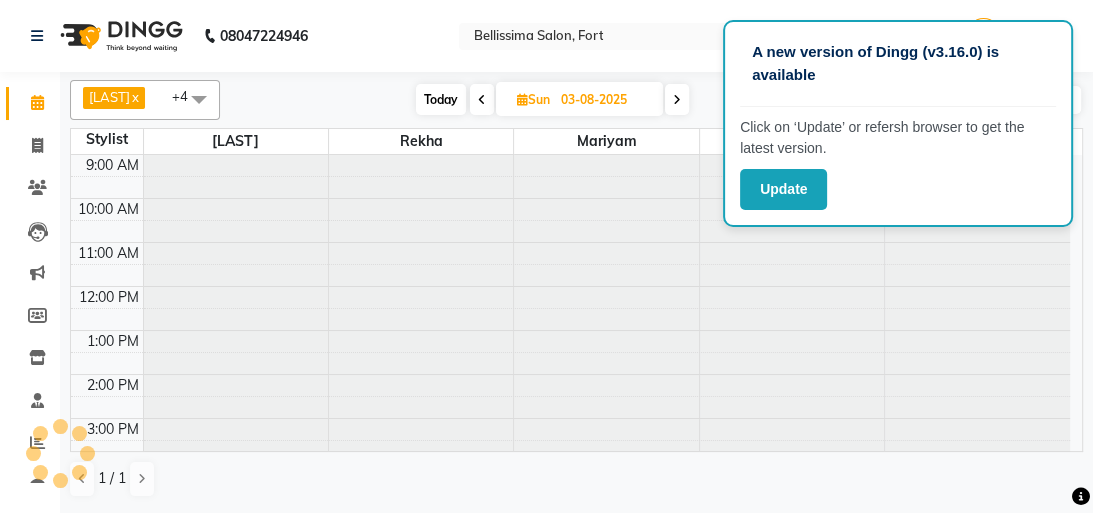 scroll, scrollTop: 225, scrollLeft: 0, axis: vertical 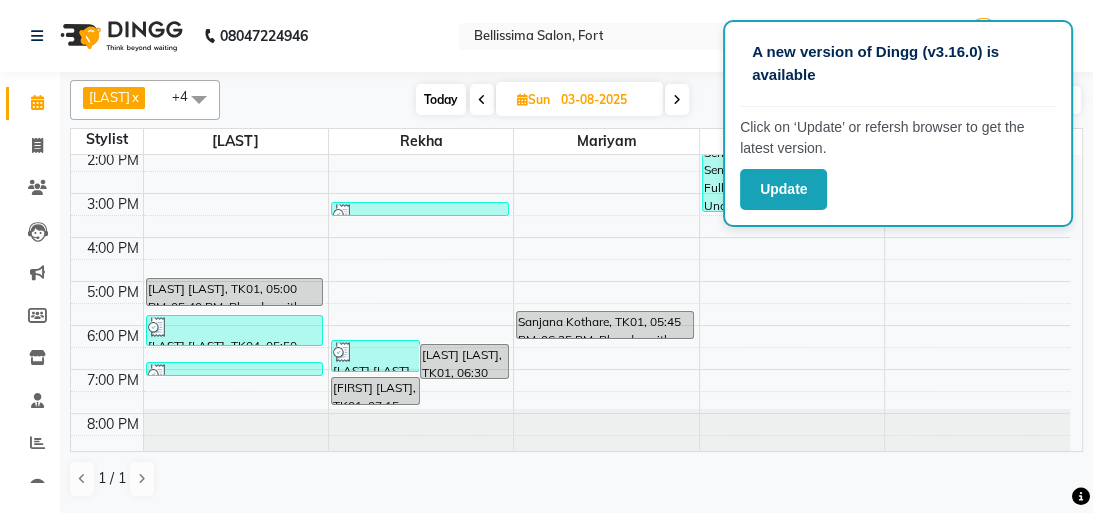 click on "Today" at bounding box center (441, 99) 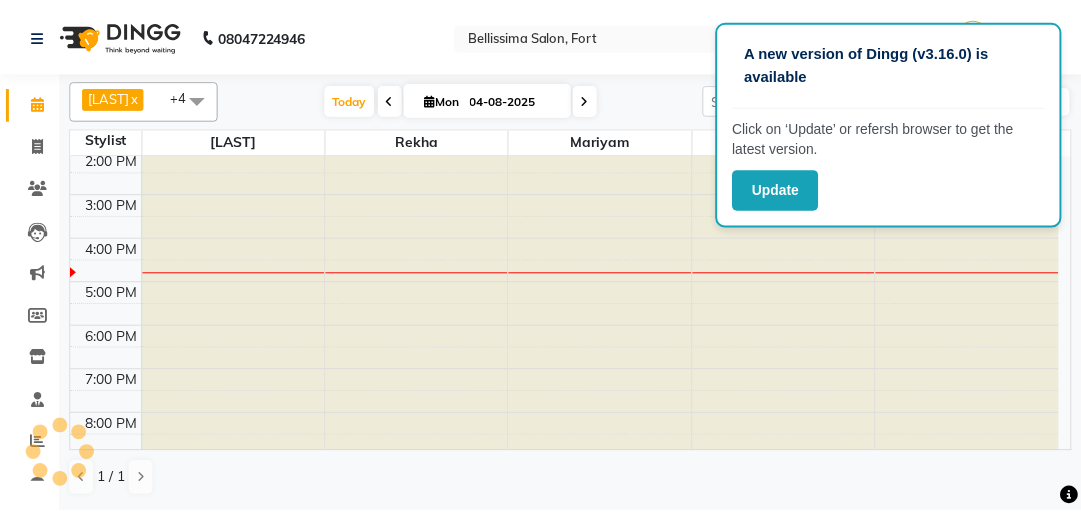 scroll, scrollTop: 225, scrollLeft: 0, axis: vertical 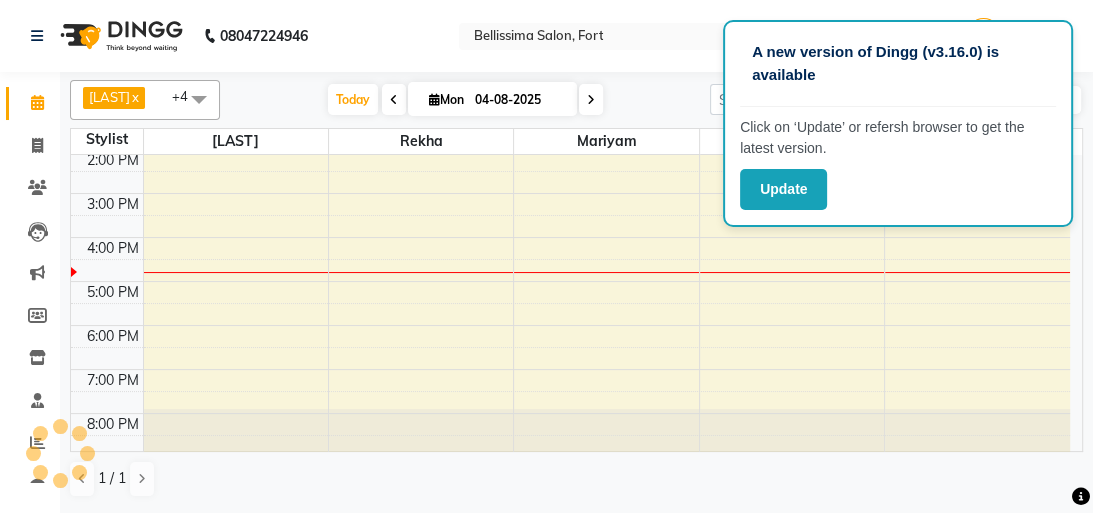 click on "Mon" at bounding box center (446, 99) 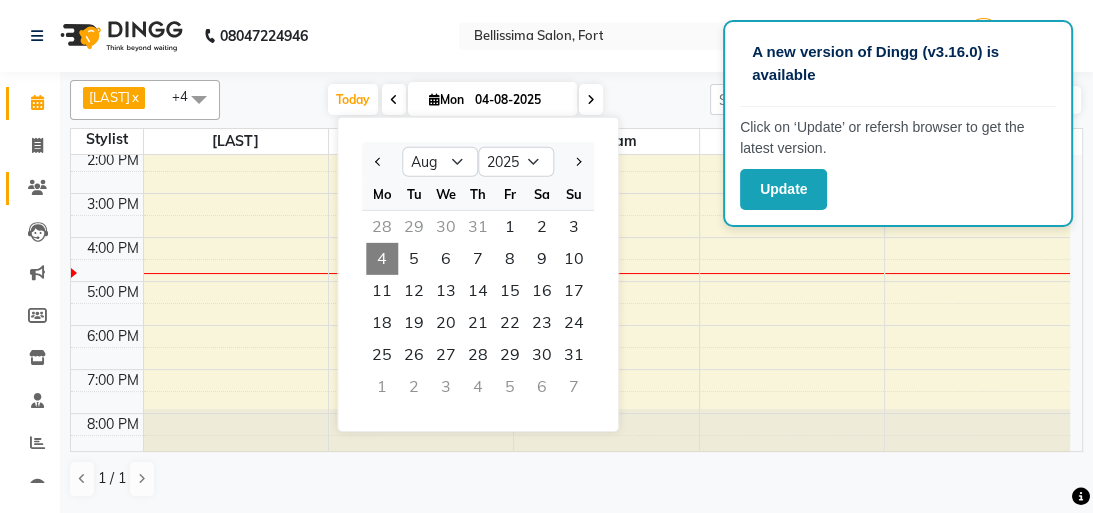 click on "Clients" 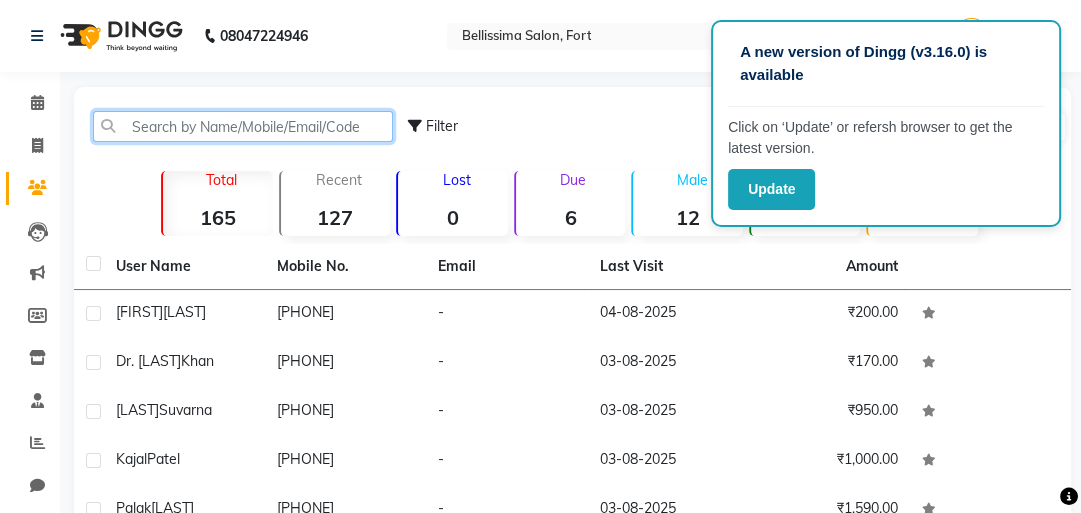 click 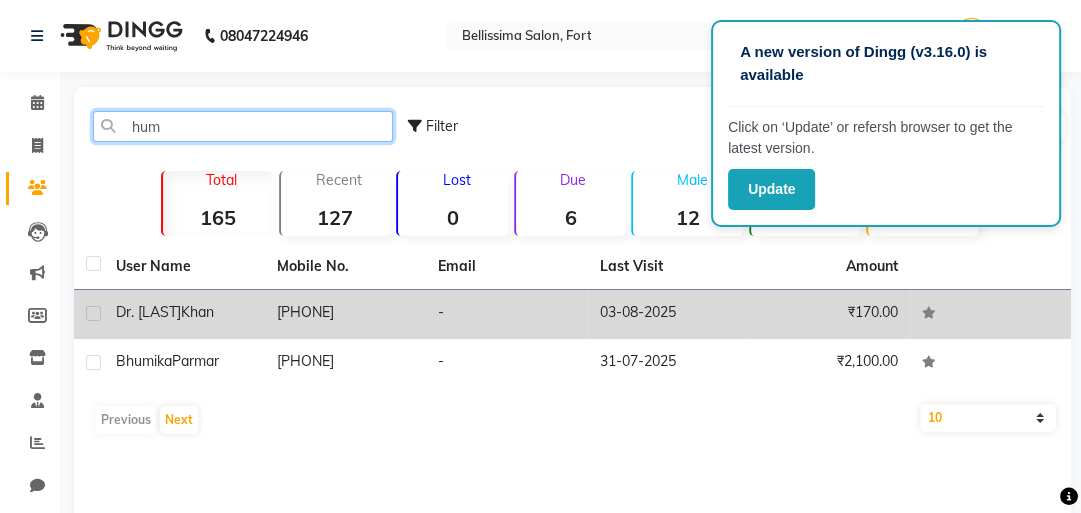 type on "hum" 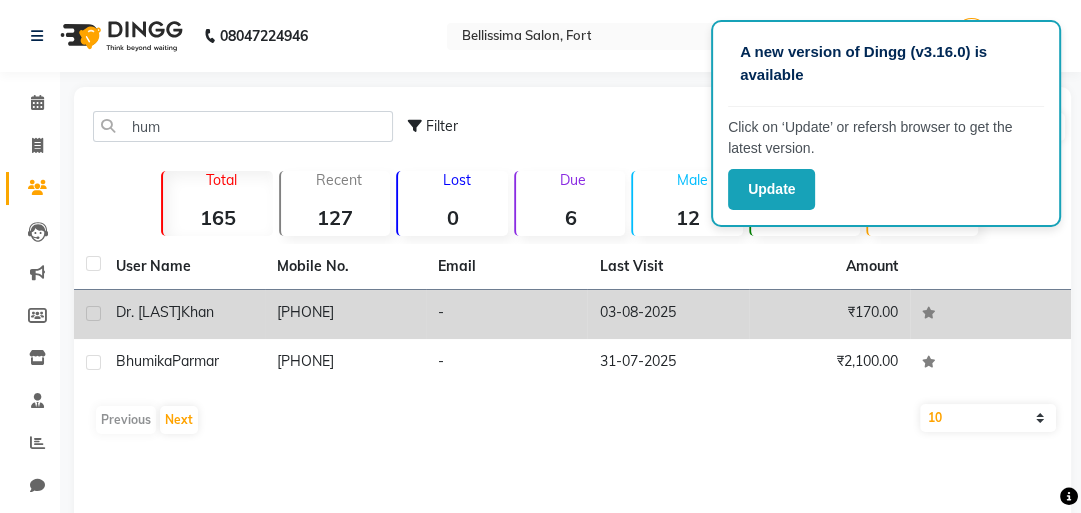 click on "₹170.00" 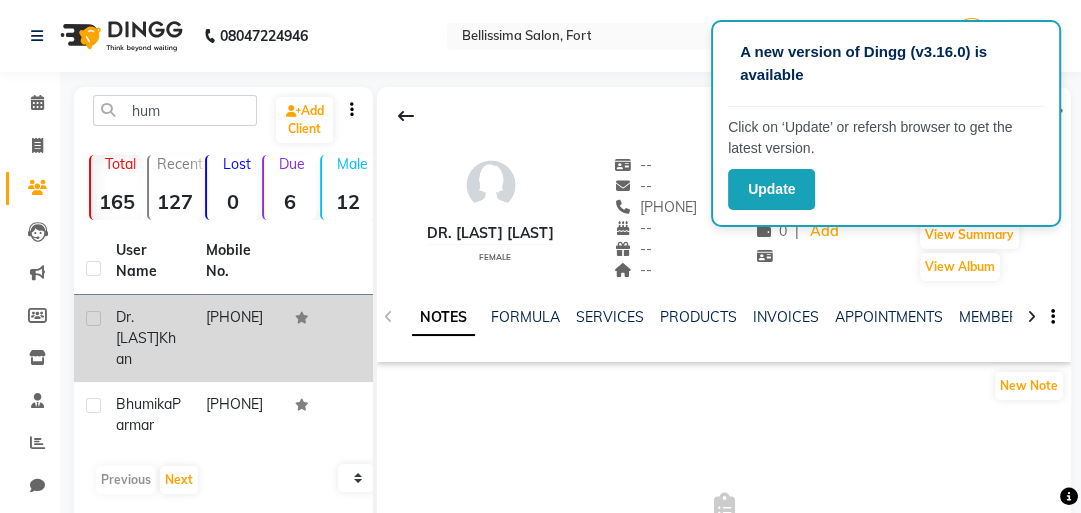 click on "--" 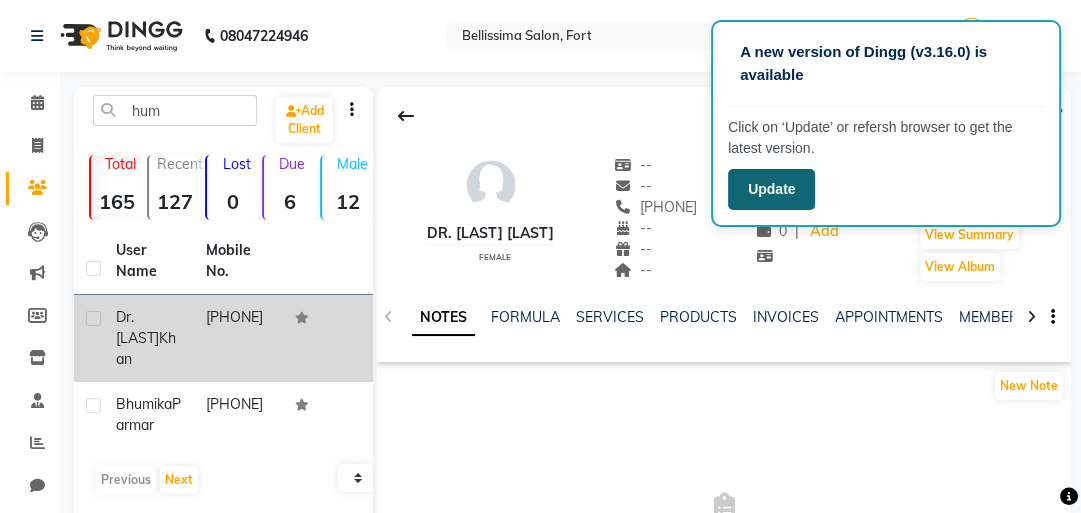 click on "Update" 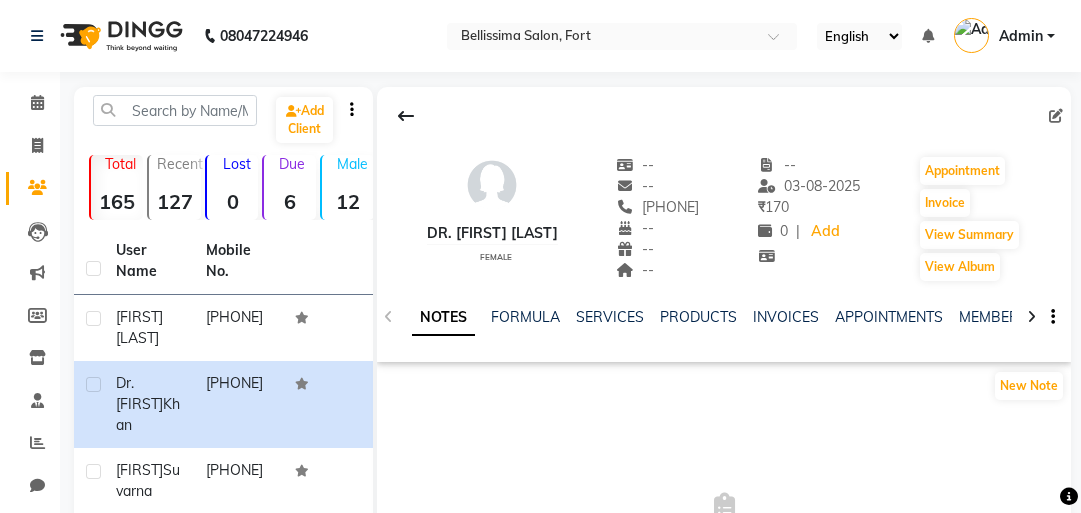 scroll, scrollTop: 0, scrollLeft: 0, axis: both 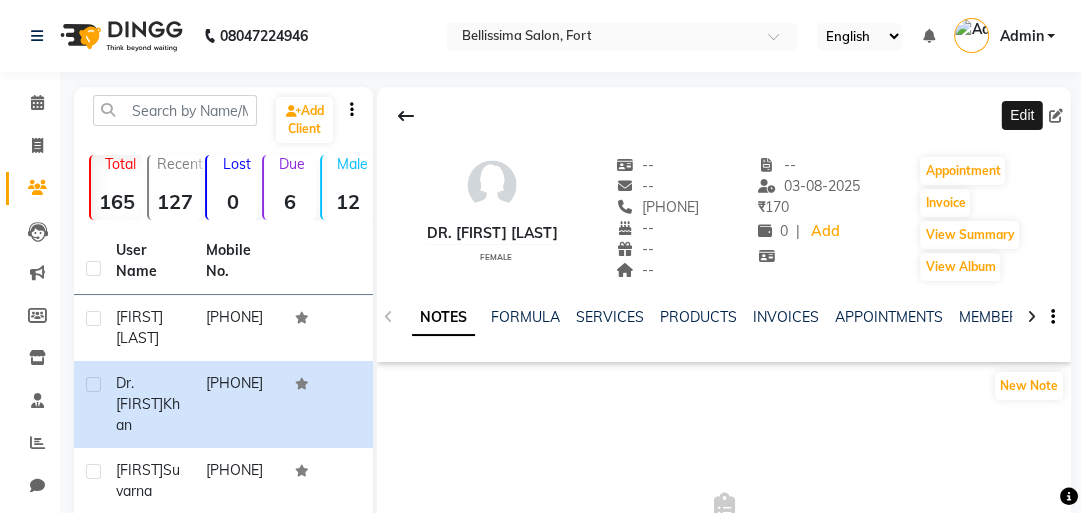 click 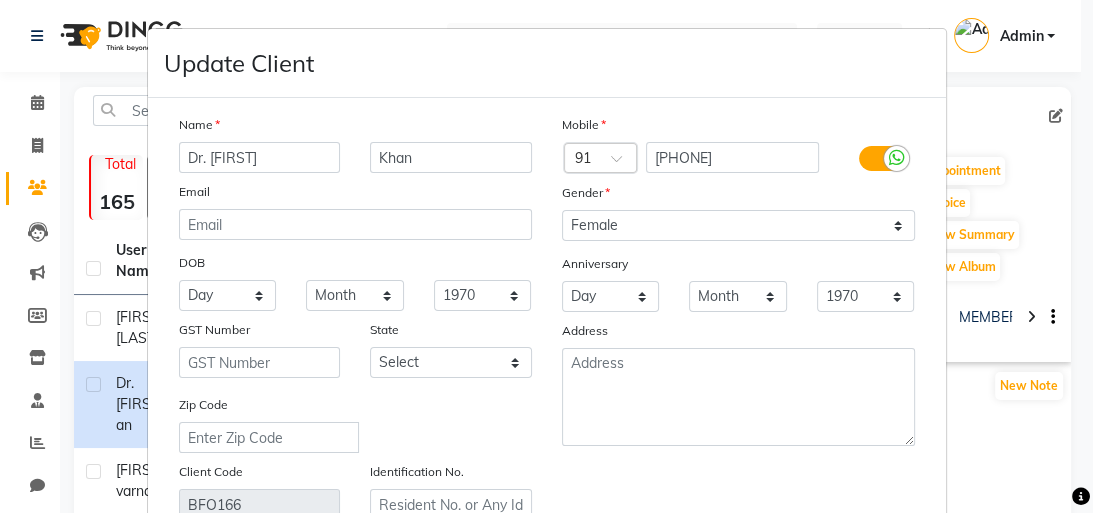 click on "Dr. [FIRST]" at bounding box center (260, 157) 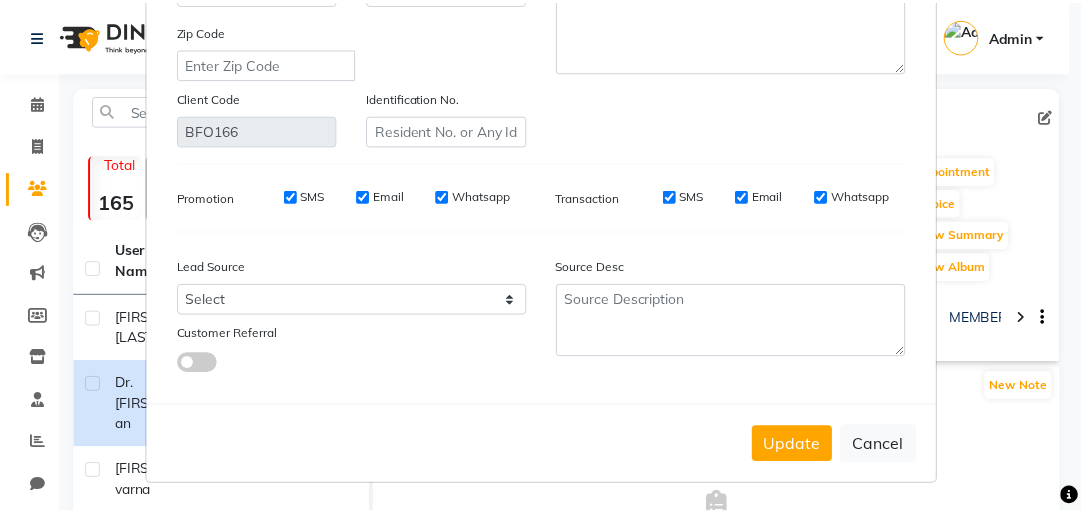 scroll, scrollTop: 384, scrollLeft: 0, axis: vertical 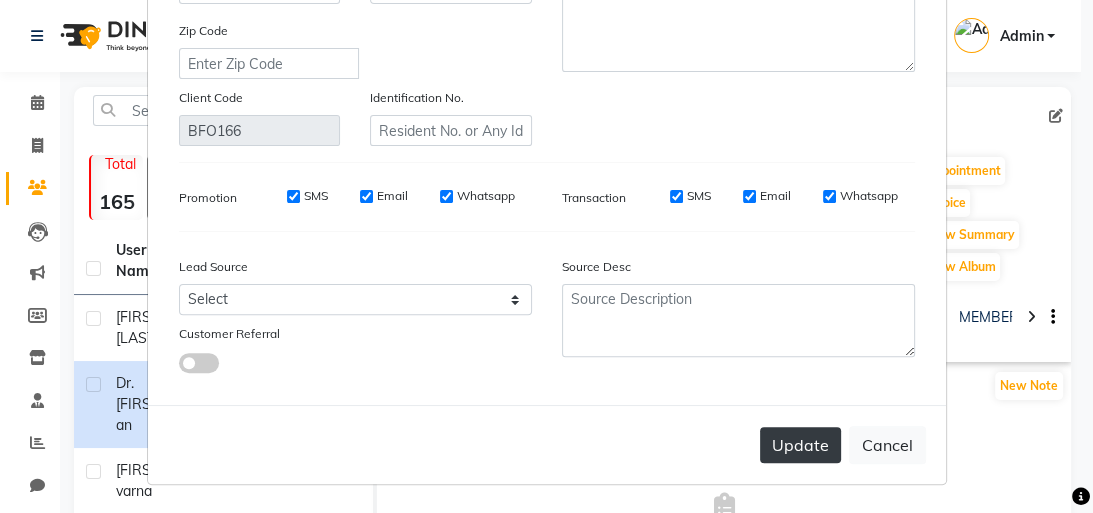 type on "Dr. [FIRST]" 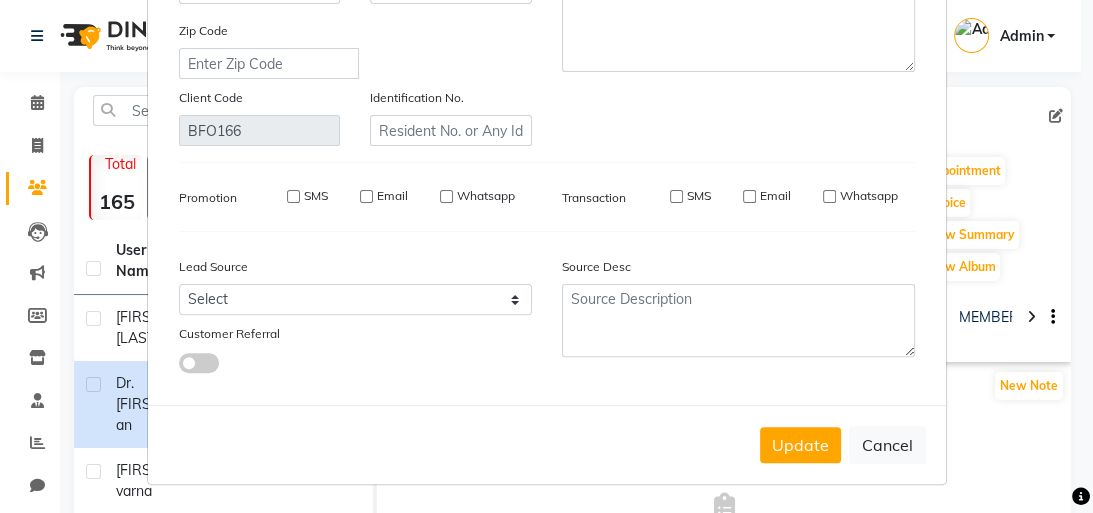 type 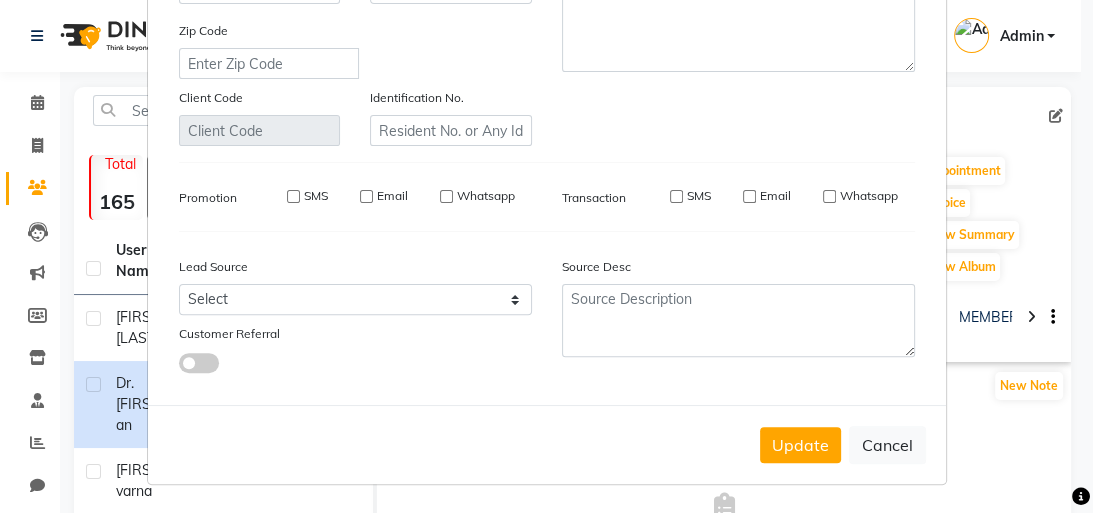 type 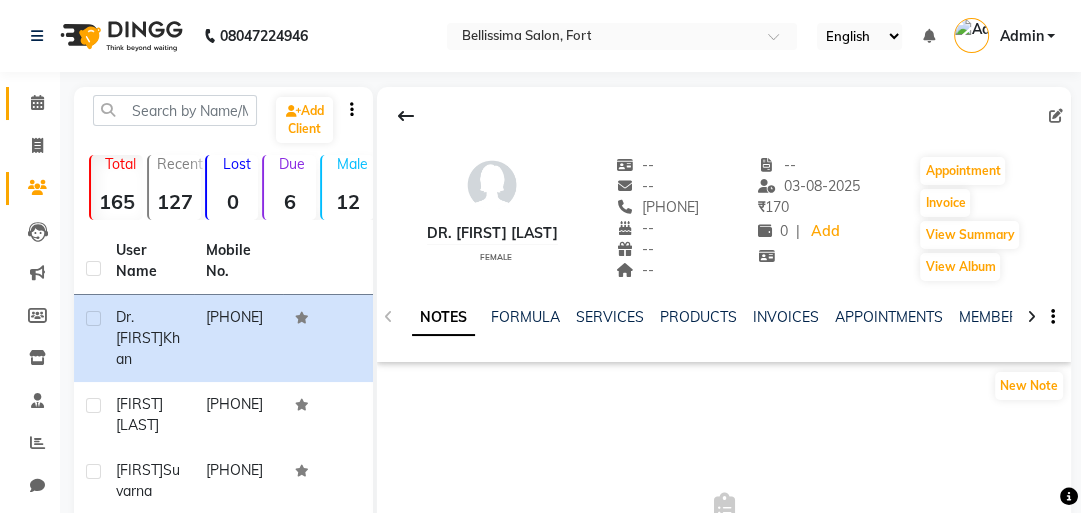 click on "Calendar" 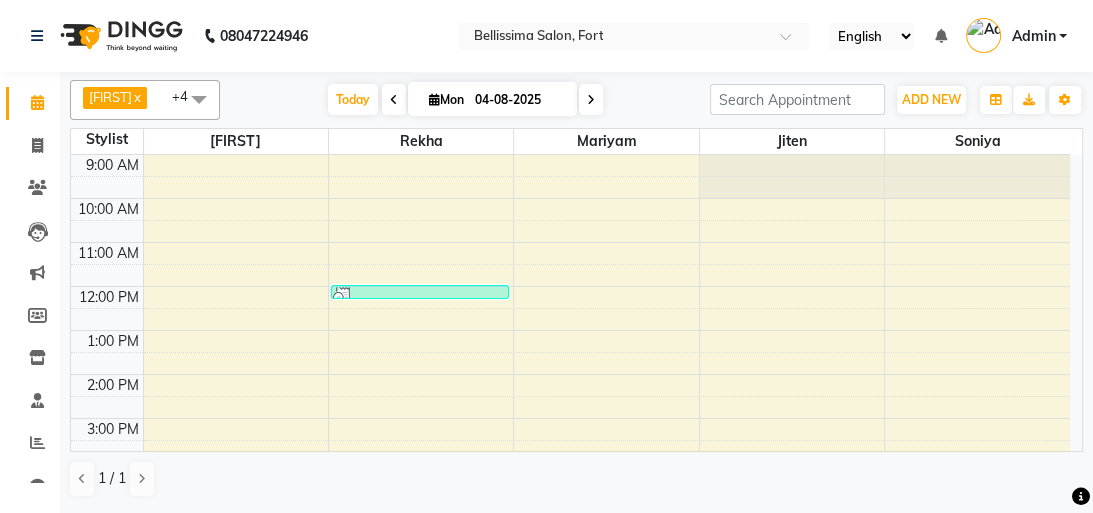 click on "Leads" 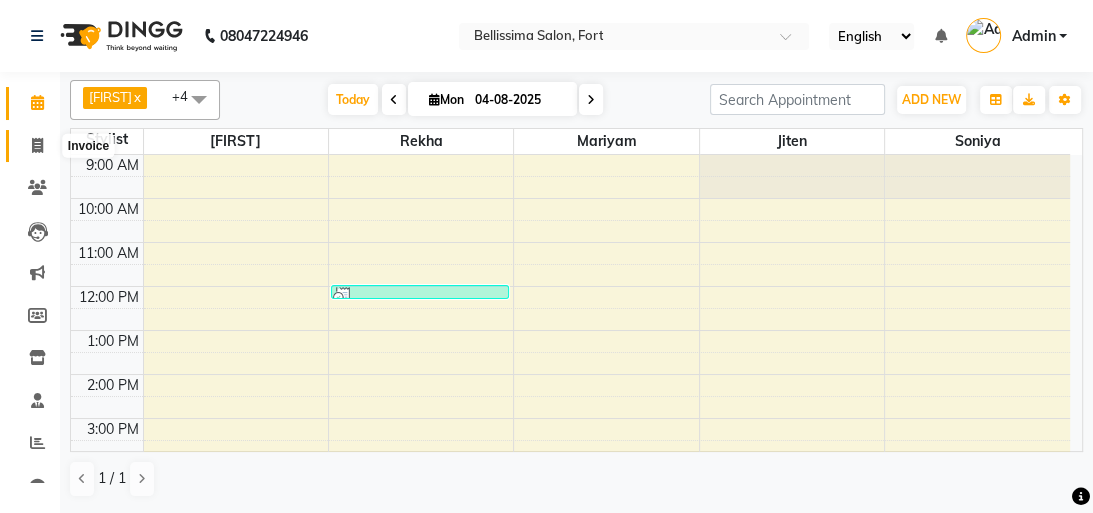 click 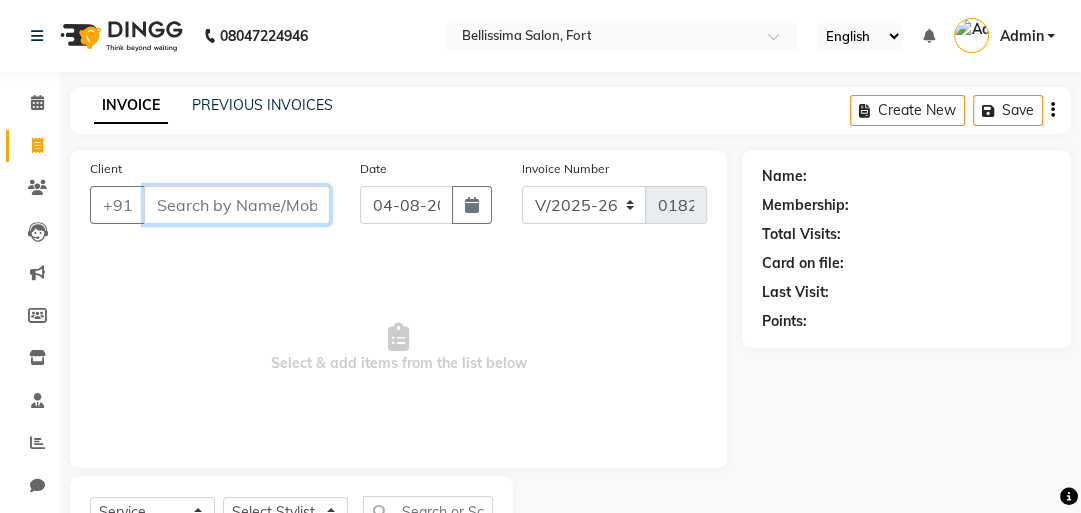 click on "Client" at bounding box center [237, 205] 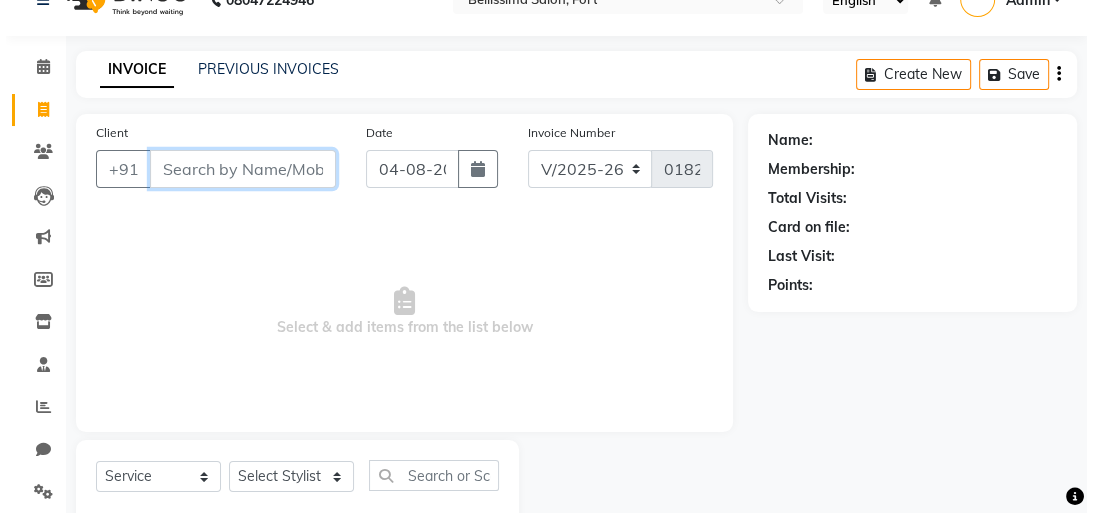 scroll, scrollTop: 88, scrollLeft: 0, axis: vertical 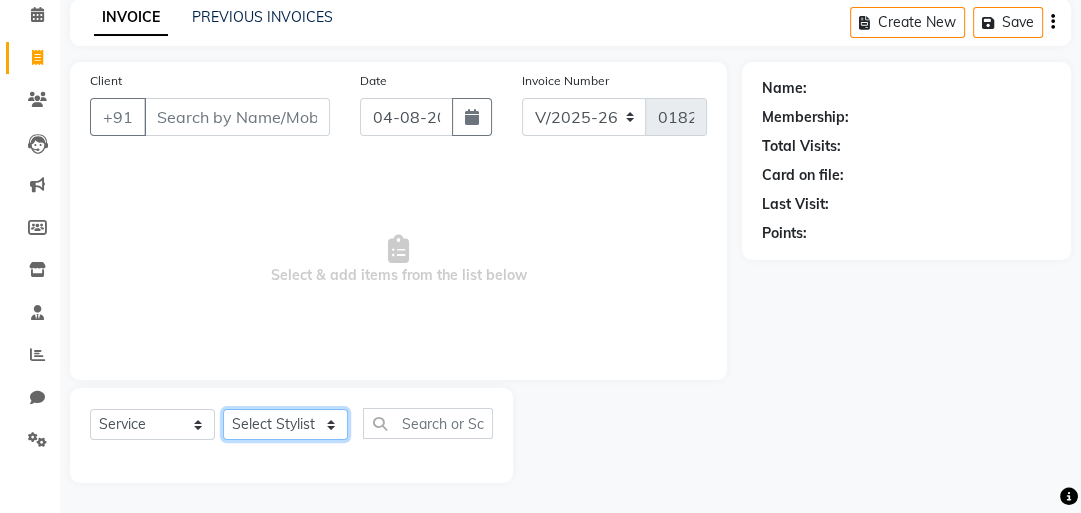 click on "Select Stylist [FIRST] [LAST] [FIRST]  [FIRST]  [FIRST]  [FIRST]" 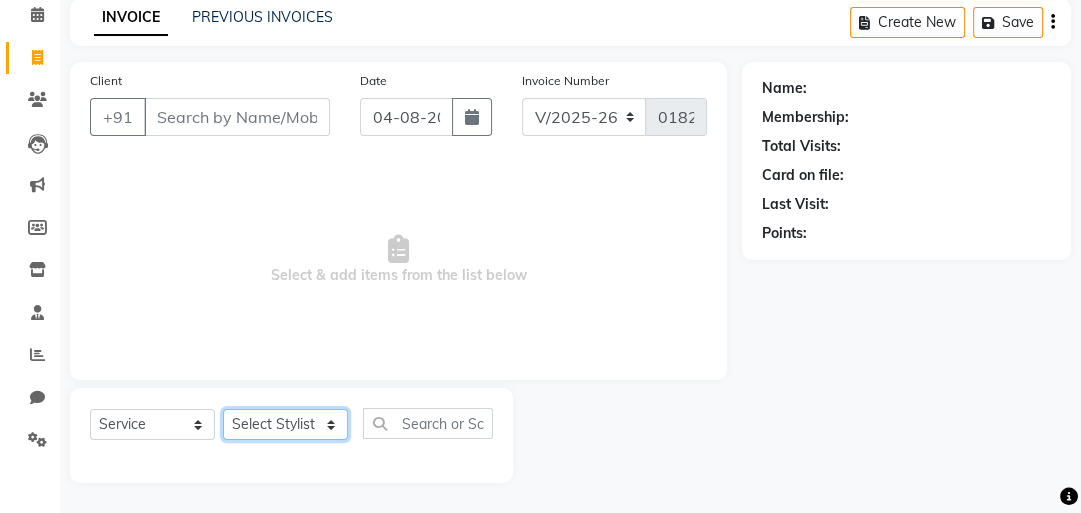 select on "79978" 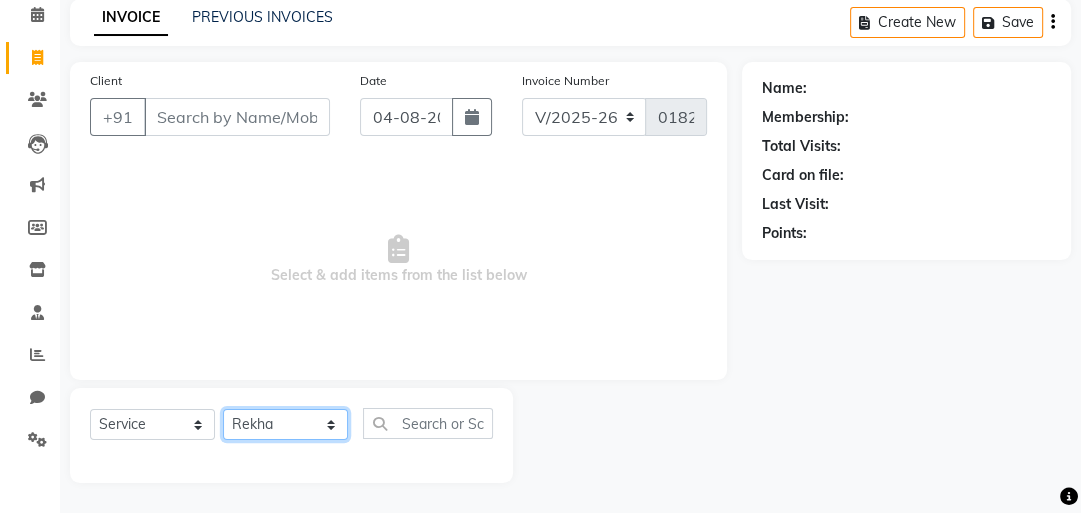 click on "Select Stylist [FIRST] [LAST] [FIRST]  [FIRST]  [FIRST]  [FIRST]" 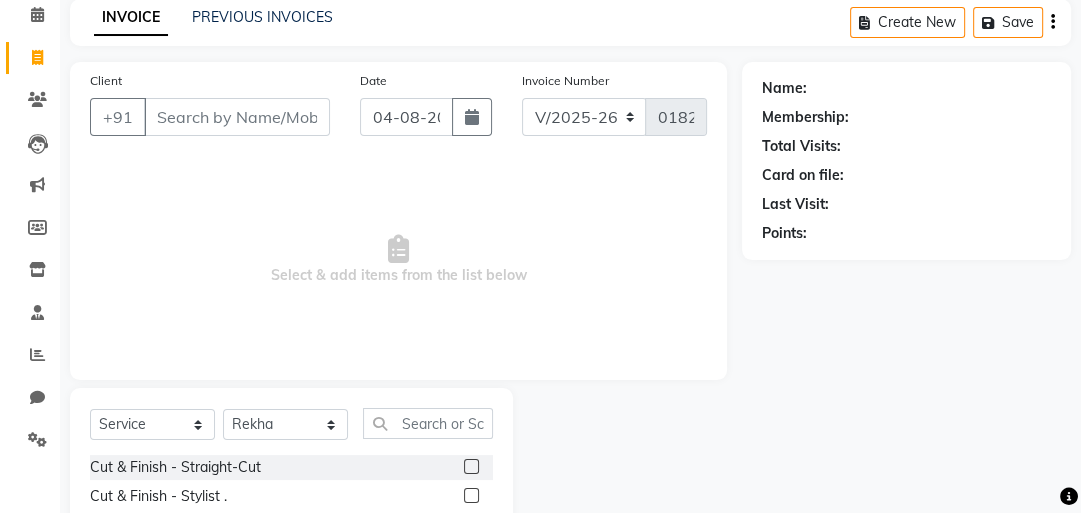 click on "Select  Service  Product  Membership  Package VoucherGift Card  Select Stylist [FIRST] [LAST] [FIRST]  [FIRST]  [FIRST]  [FIRST] Cut & Finish - Straight-Cut  Cut & Finish - Stylist .  Cut & Finish - Senior Stylist -  Cut & Finish - Top Stylist  Cut & Finish - Stylist  Cut & Finish - Senior Stylist  Beard Trim - Only Trim  Beard Trim - Trim & Color  Blowdry without wash - Shoulder length  Blowdry without wash - Below shoulder  Blowdry without wash - Below mid-back  Wash & Blast Dry - Shoulder length  Wash & Blast Dry - Below shoulder  Blowdry with wash - Shoulder length  Blowdry with wash - Below shoulder  Blowdry with wash - Below mid-back  Blow Dry with Rollers - Shoulder length  Blow Dry with Rollers - Below shoulder  Blow Dry with Rollers - Below mid-back  Tong - Shoulder length  Tong - Below shoulder  Tong - Below mid-back  Tong - Below waist  Ironing - Shoulder length  Ironing - Below shoulder  Ironing - Waist length  Basic Manicure  Basic Pedicure  Manicure - Pedicure - Spa Manicure  Nails - Cut File Polish" 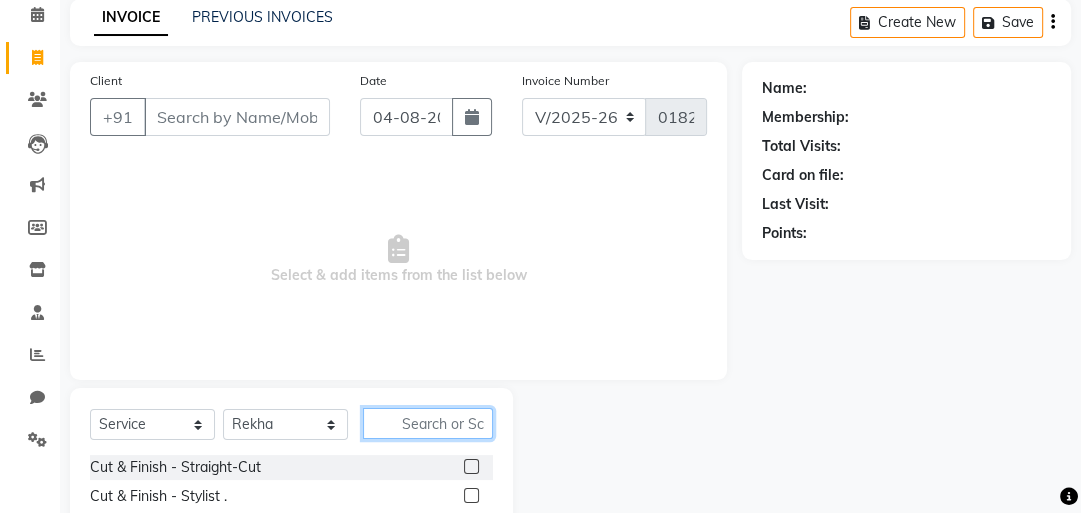 drag, startPoint x: 413, startPoint y: 424, endPoint x: 403, endPoint y: 432, distance: 12.806249 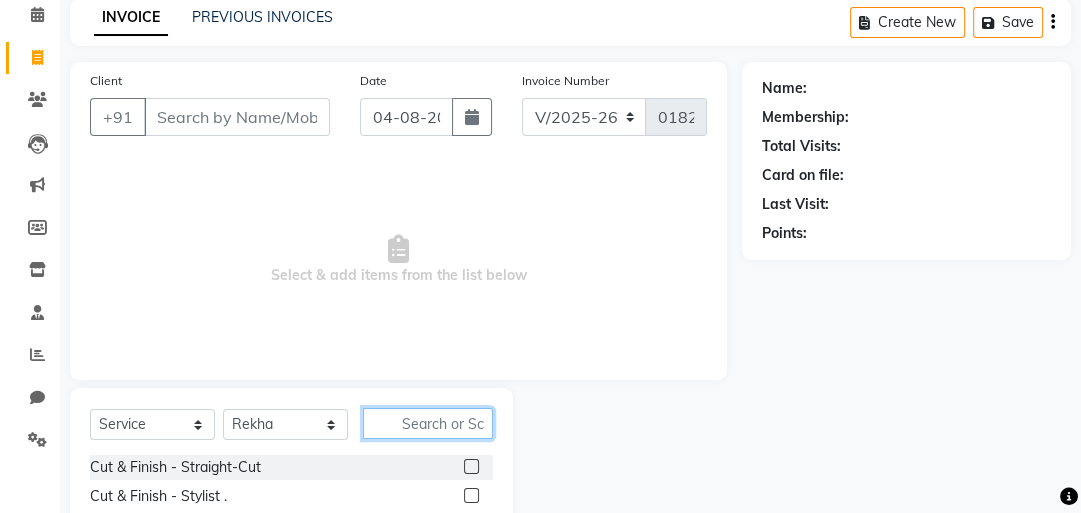 click 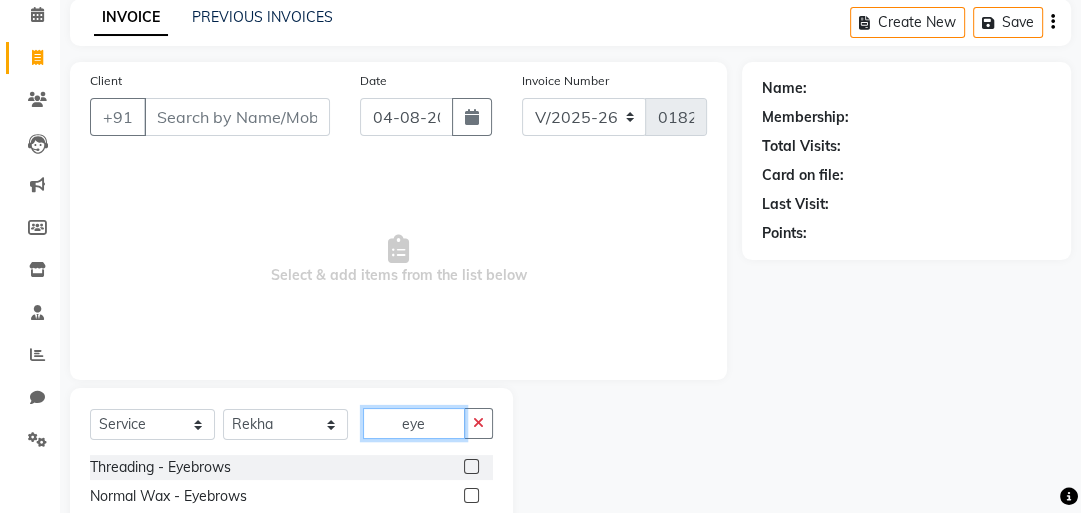 type on "eye" 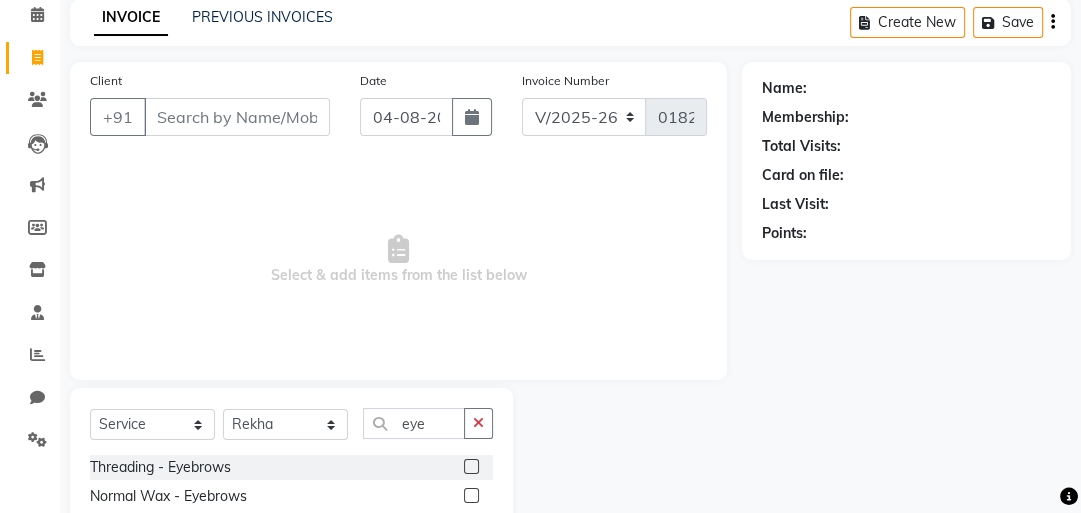 click 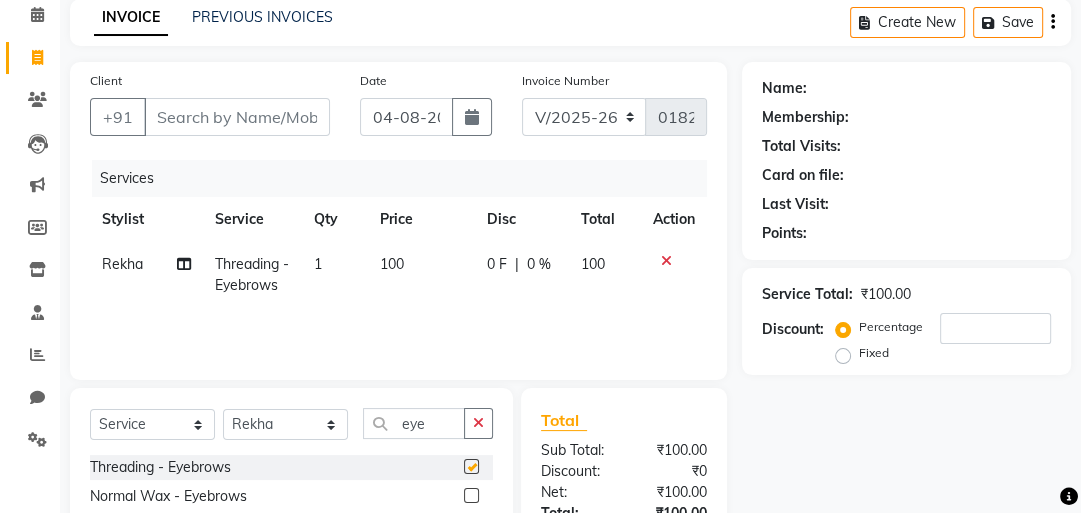 checkbox on "false" 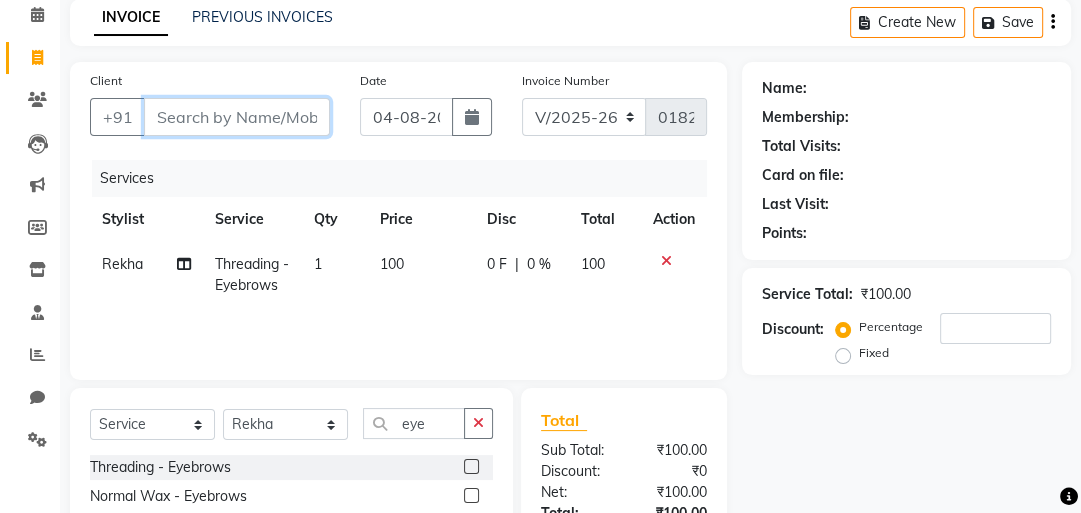 click on "Client" at bounding box center [237, 117] 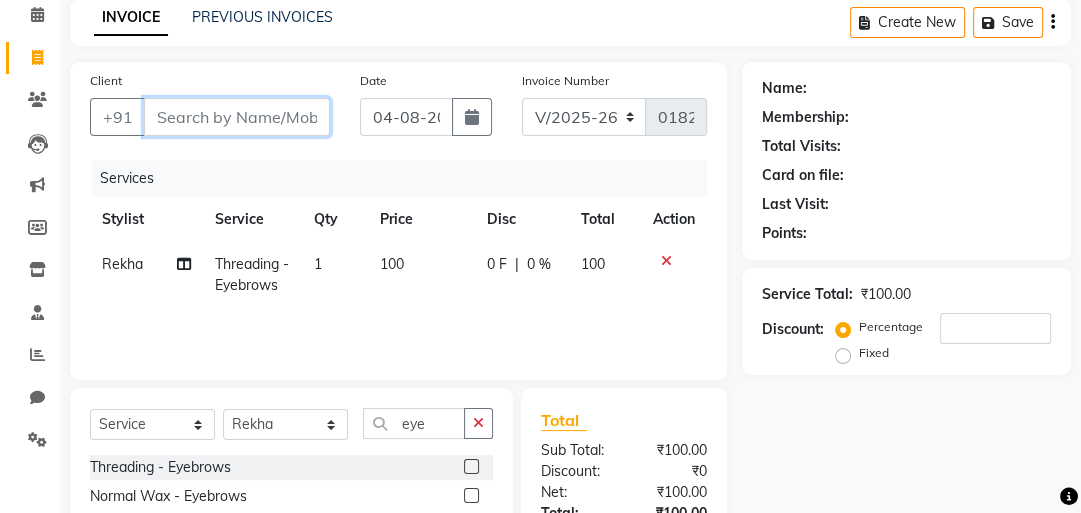 click on "Client" at bounding box center [237, 117] 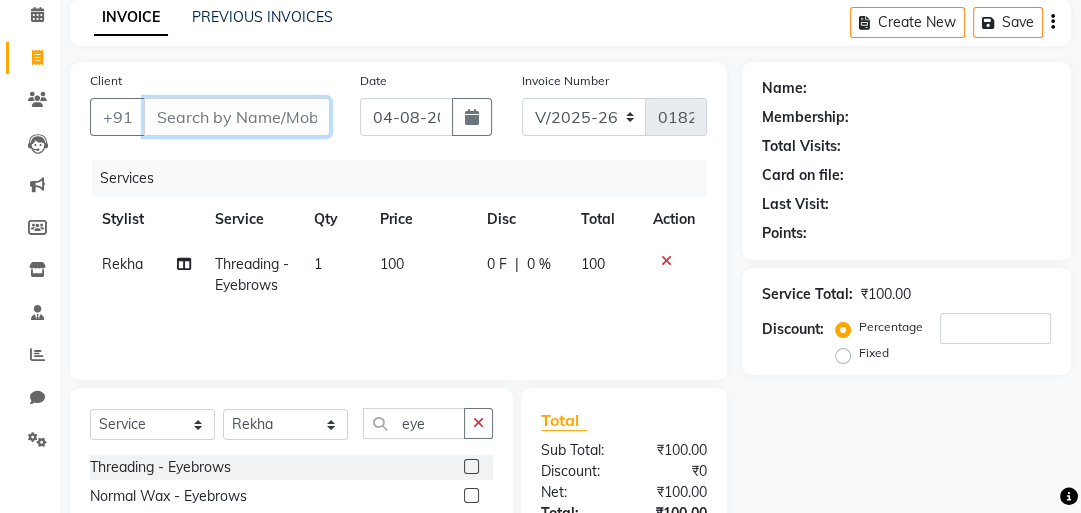 type on "k" 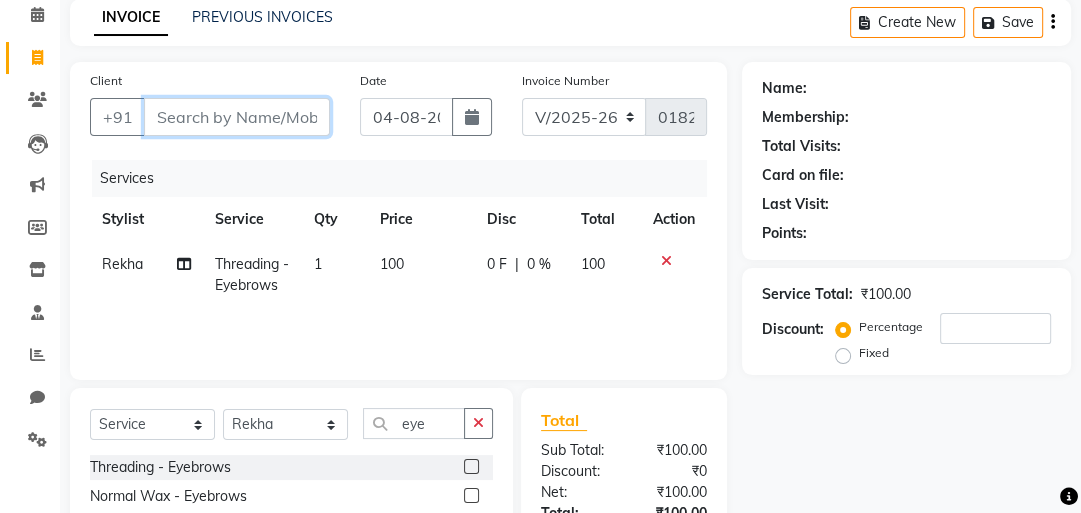 type on "0" 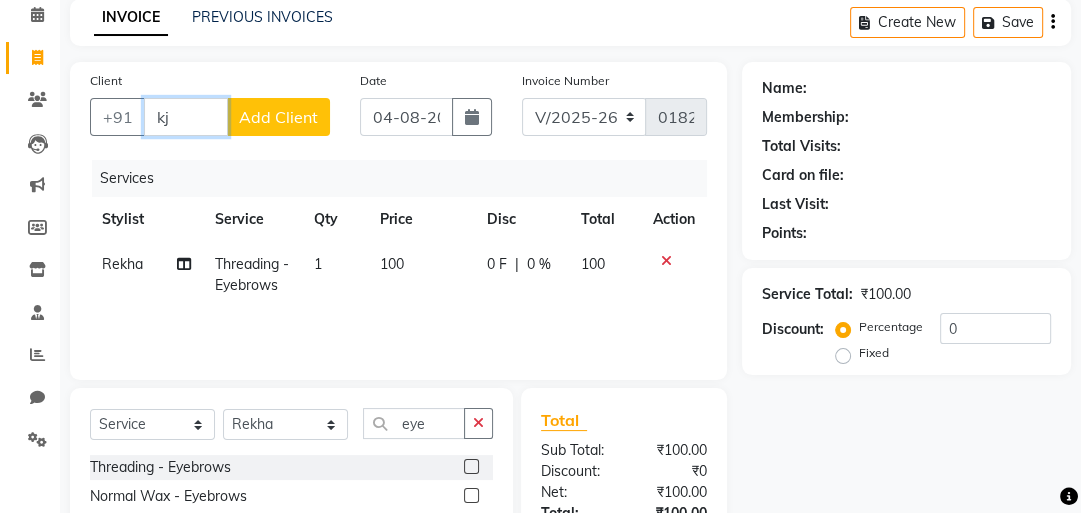 type on "k" 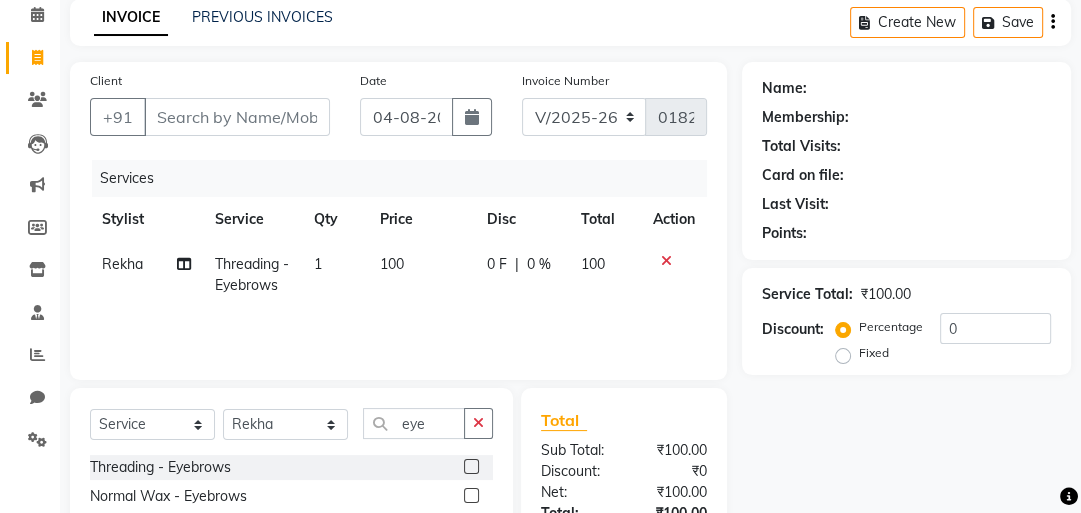 click on "Client +91" 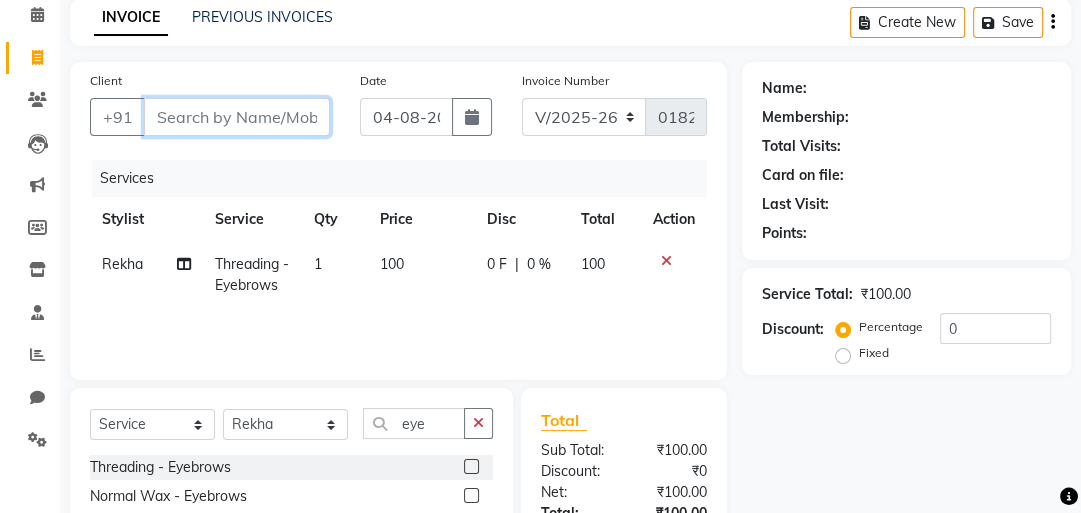 click on "Client" at bounding box center (237, 117) 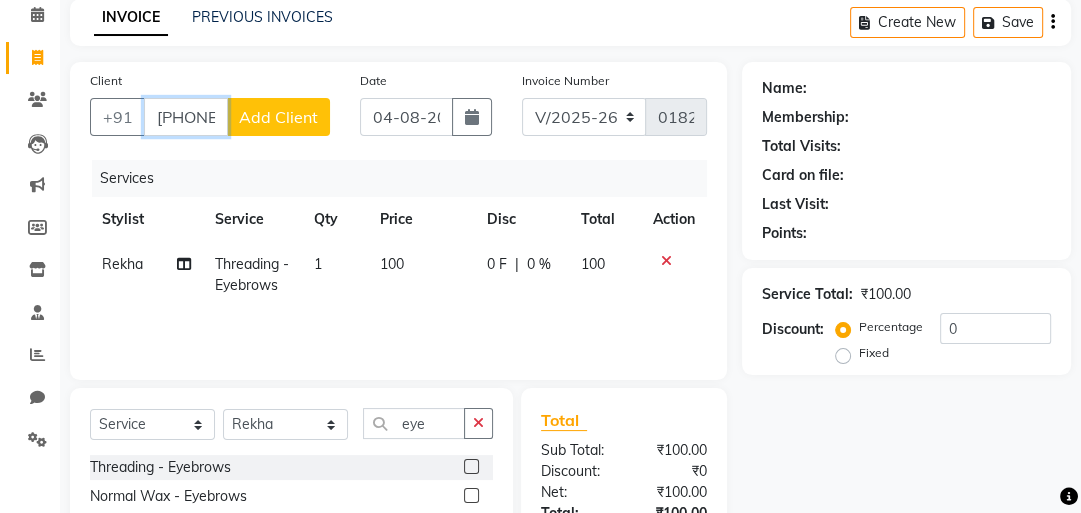 type on "[PHONE]" 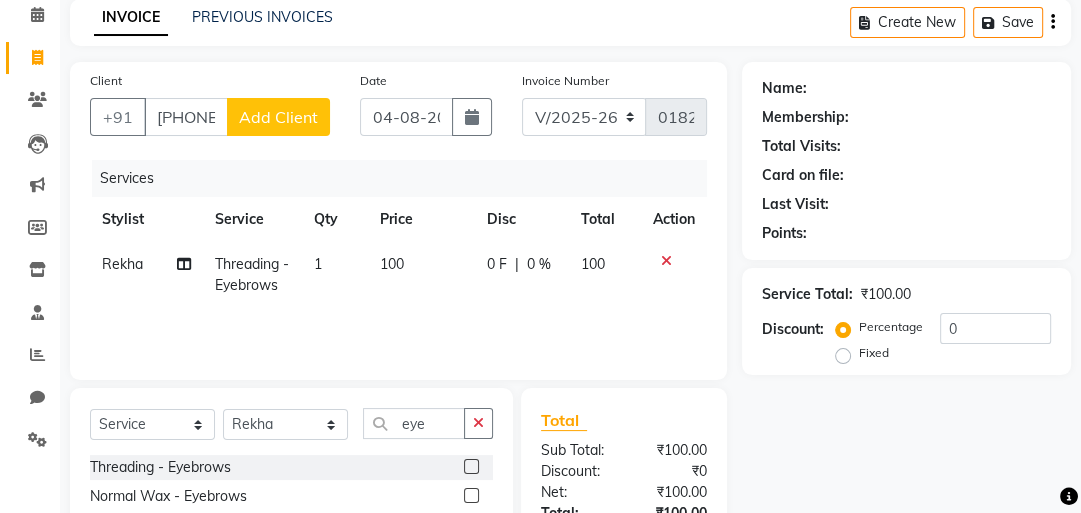 click on "Add Client" 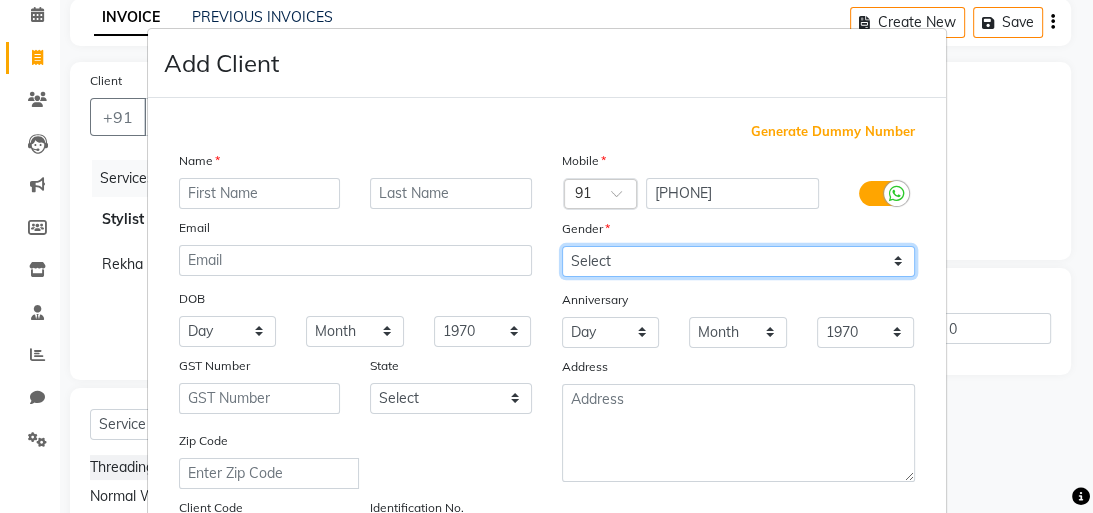 click on "Select Male Female Other Prefer Not To Say" at bounding box center [738, 261] 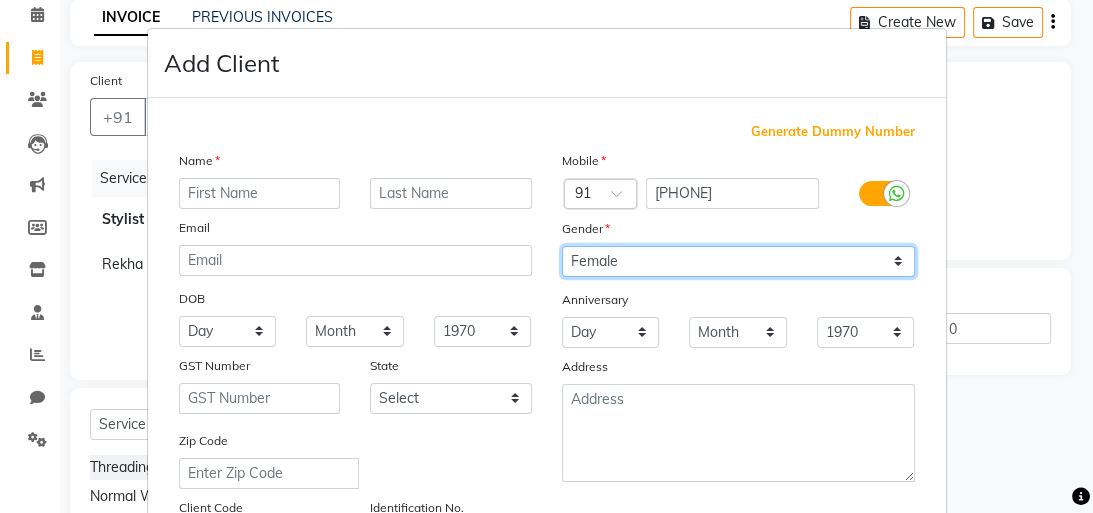 click on "Select Male Female Other Prefer Not To Say" at bounding box center (738, 261) 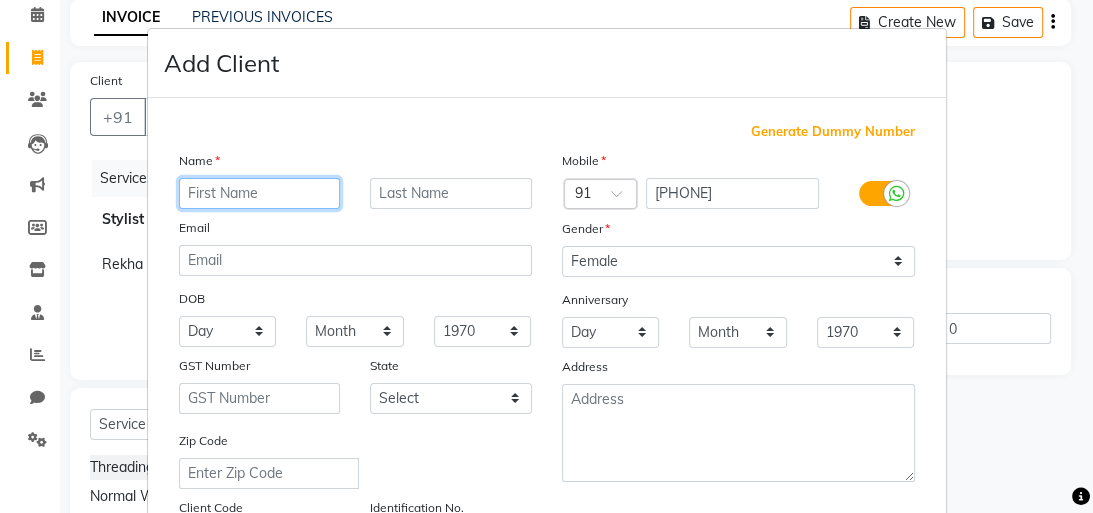 click at bounding box center (260, 193) 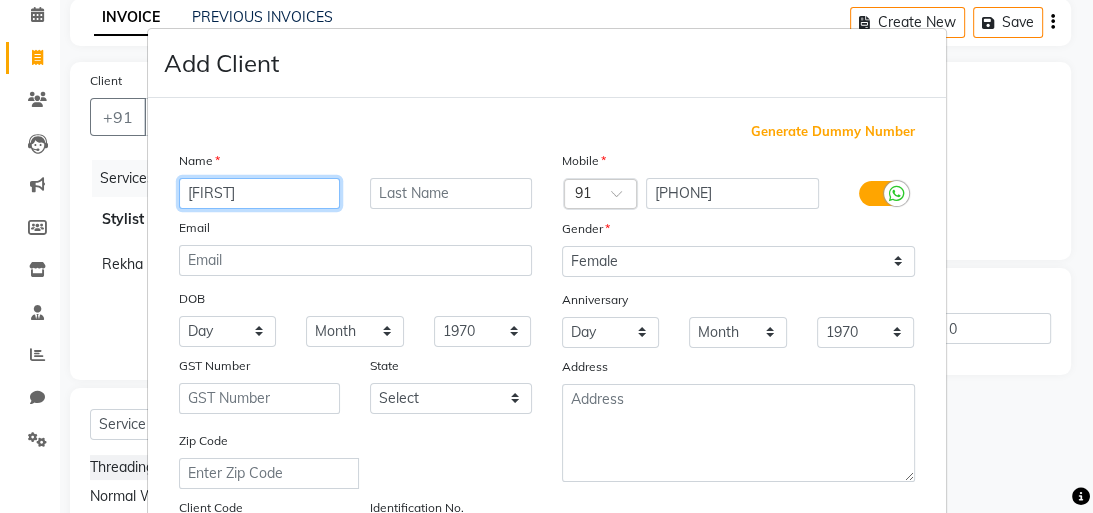 type on "[FIRST]" 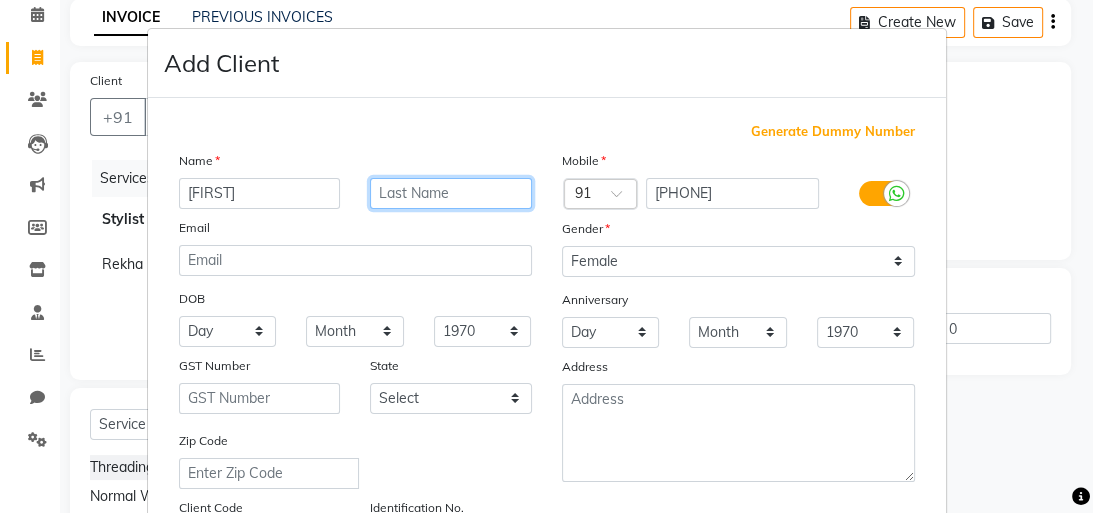 click at bounding box center (451, 193) 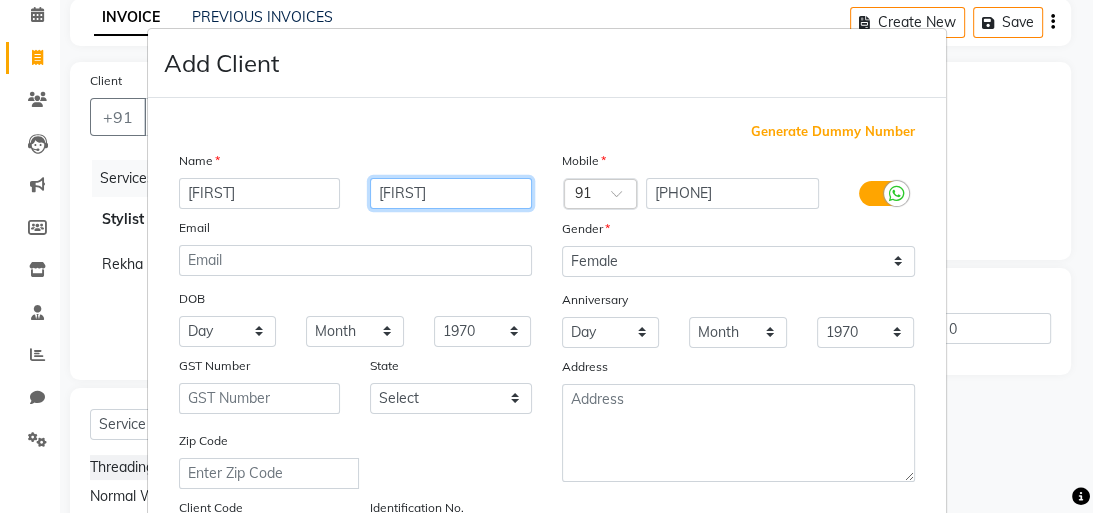 click on "[FIRST]" at bounding box center [451, 193] 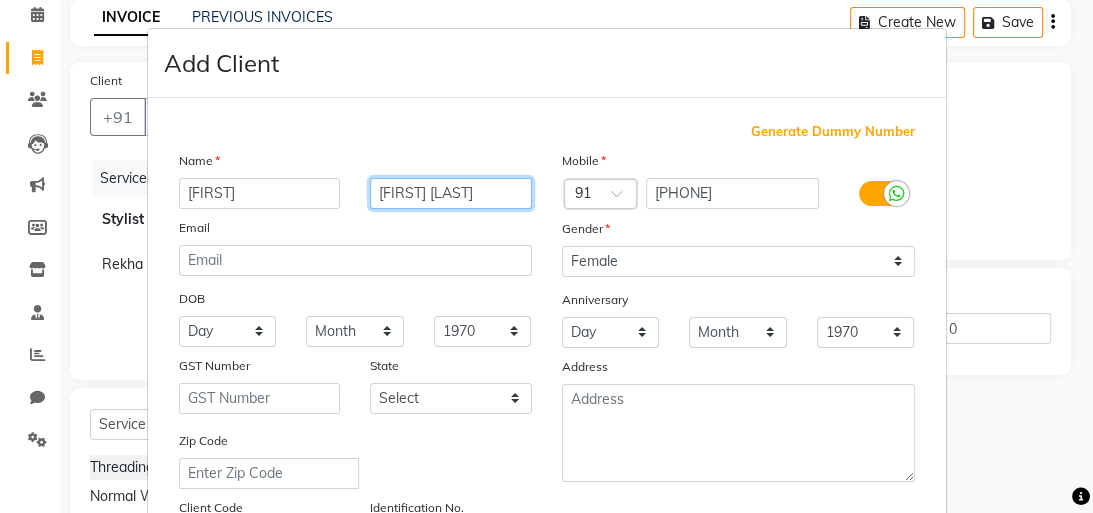 type on "[FIRST] [LAST]" 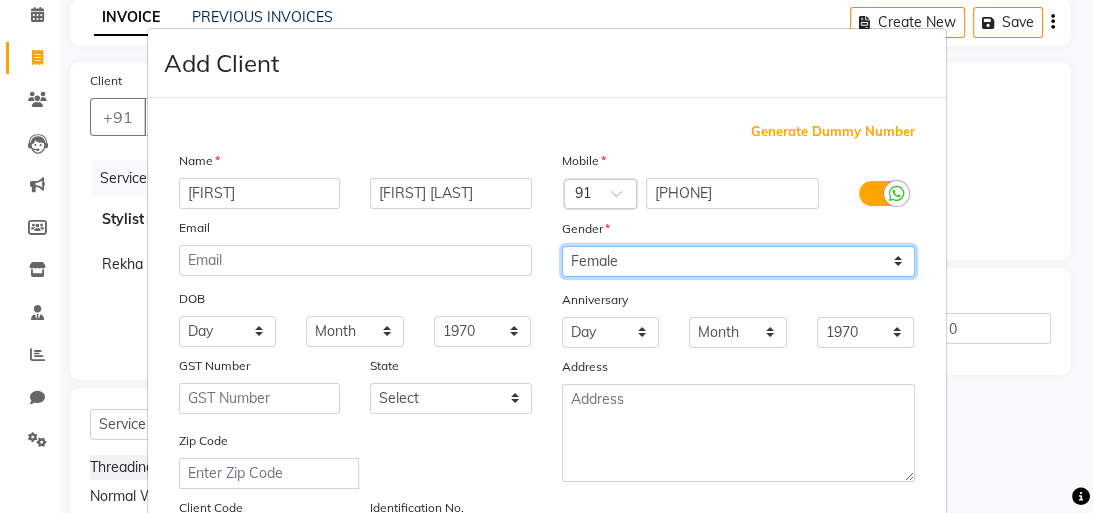 click on "Select Male Female Other Prefer Not To Say" at bounding box center (738, 261) 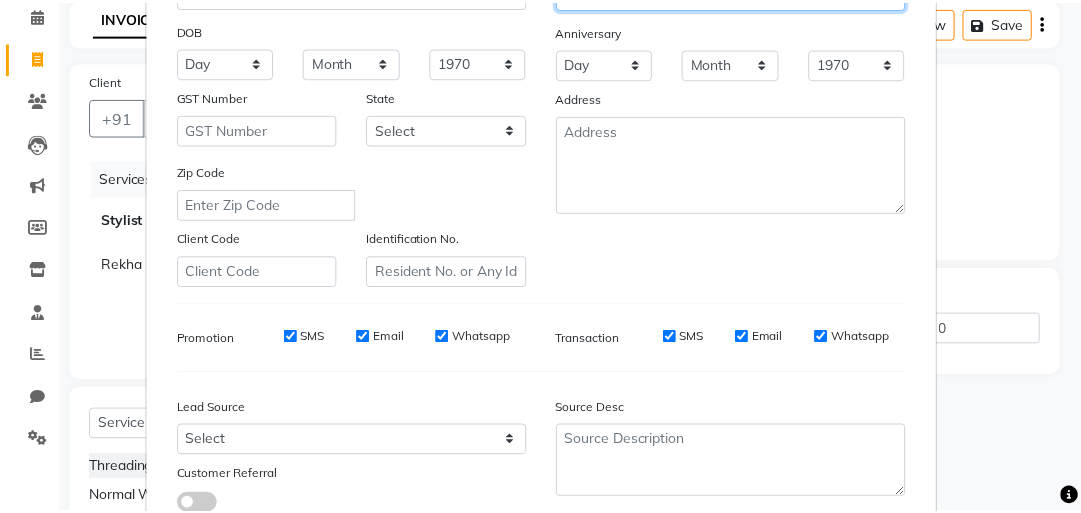 scroll, scrollTop: 400, scrollLeft: 0, axis: vertical 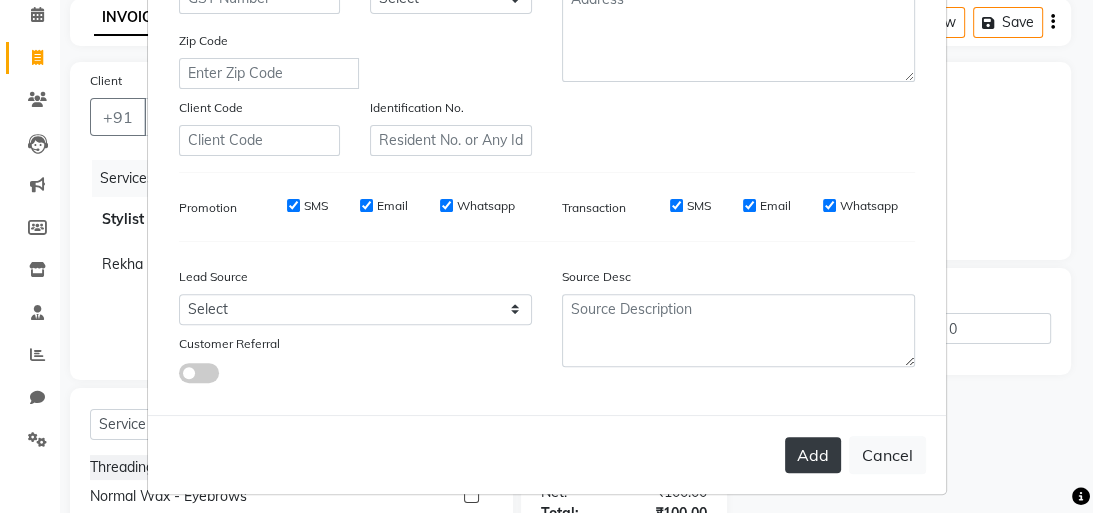 click on "Add" at bounding box center [813, 455] 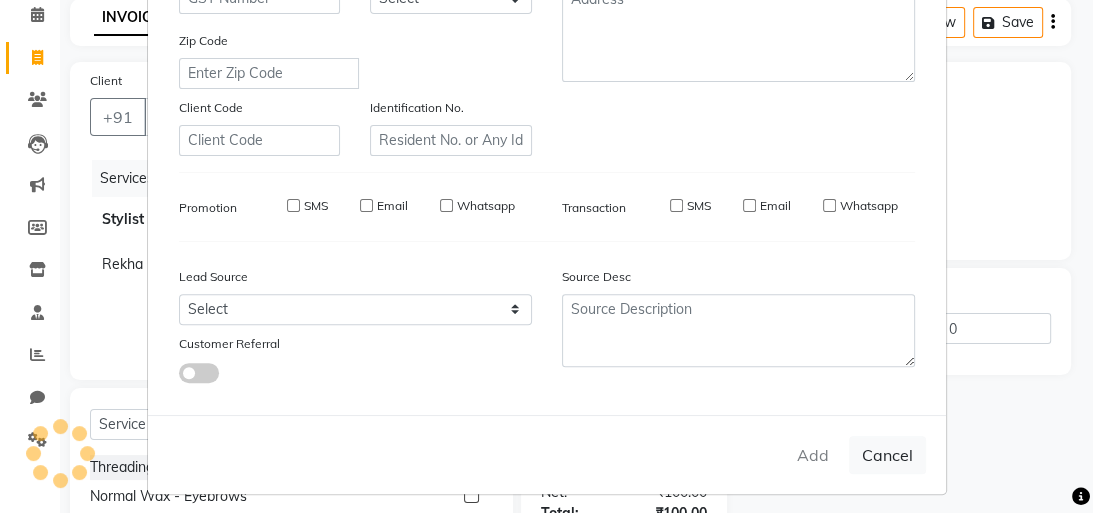 type 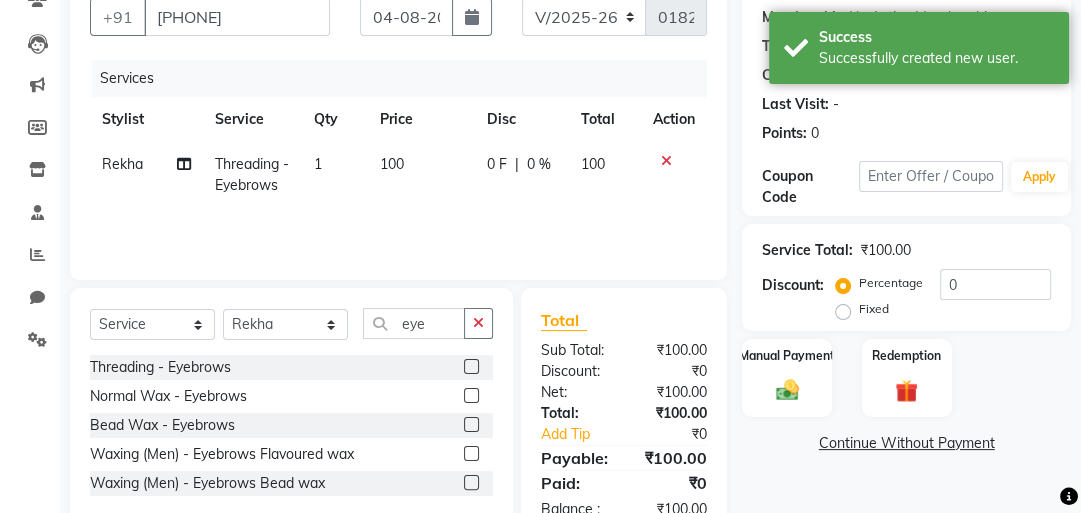 scroll, scrollTop: 245, scrollLeft: 0, axis: vertical 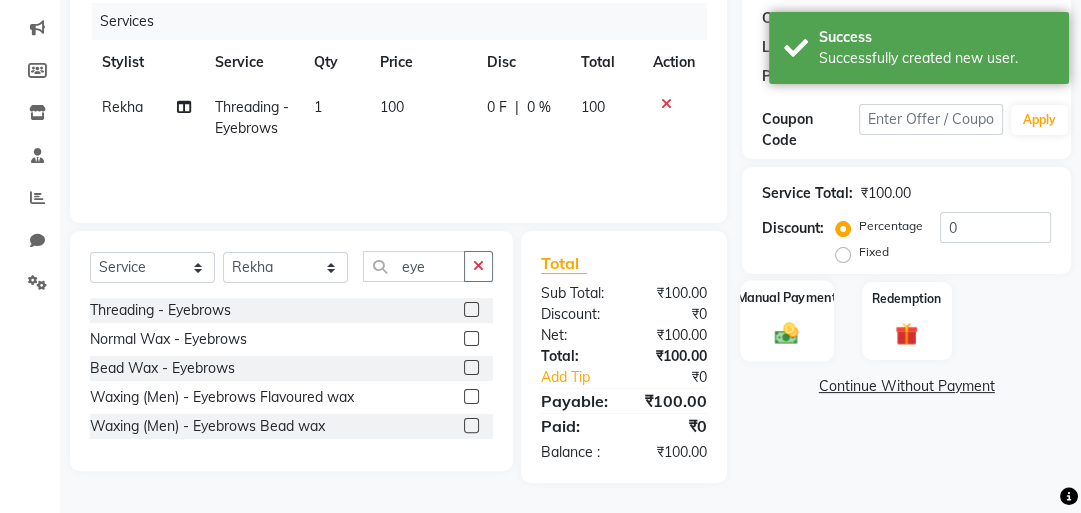 click 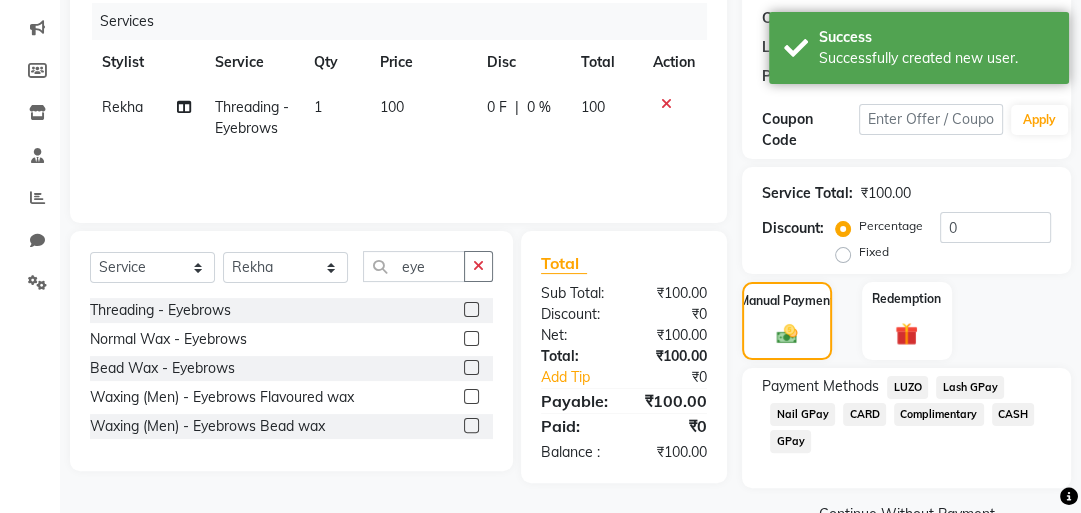 click on "GPay" 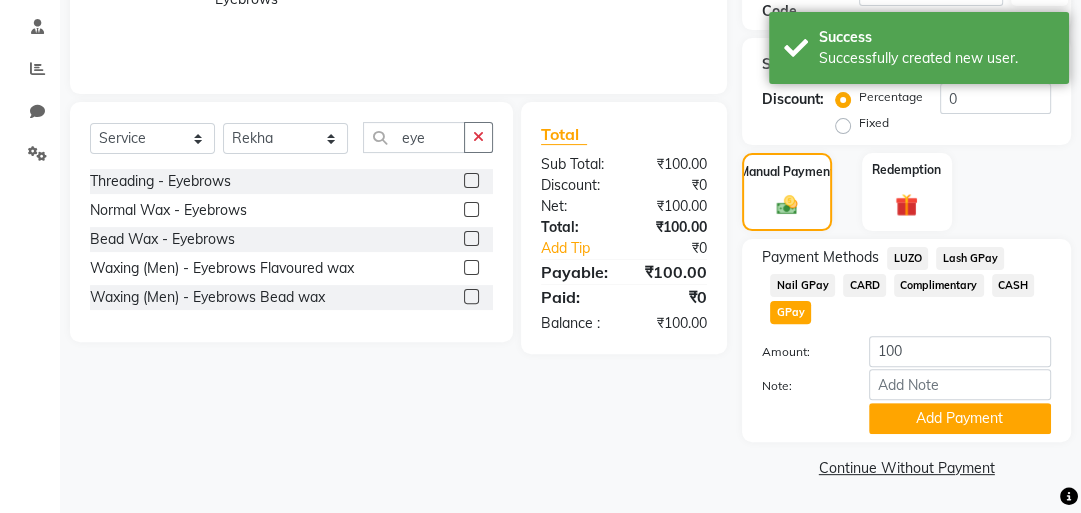 scroll, scrollTop: 376, scrollLeft: 0, axis: vertical 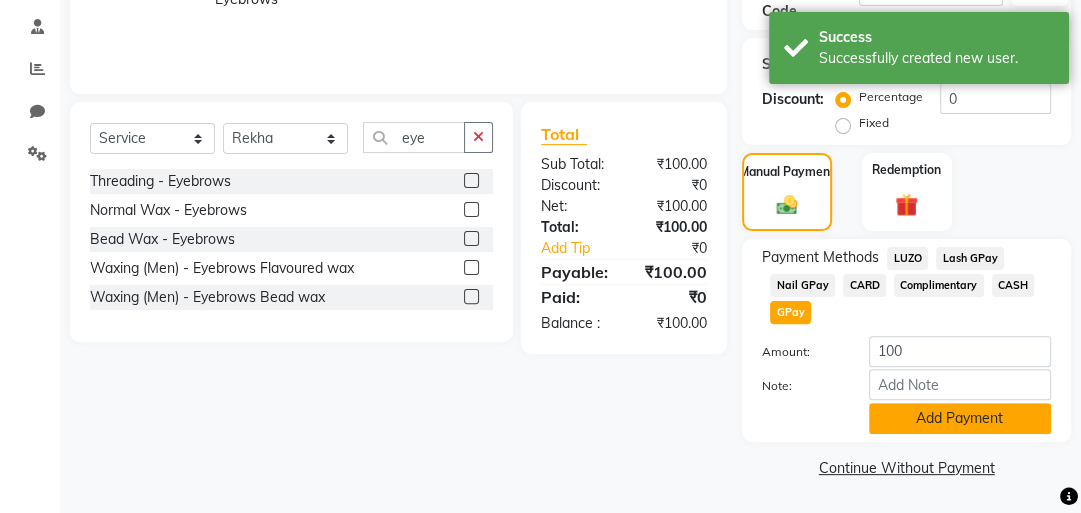 click on "Add Payment" 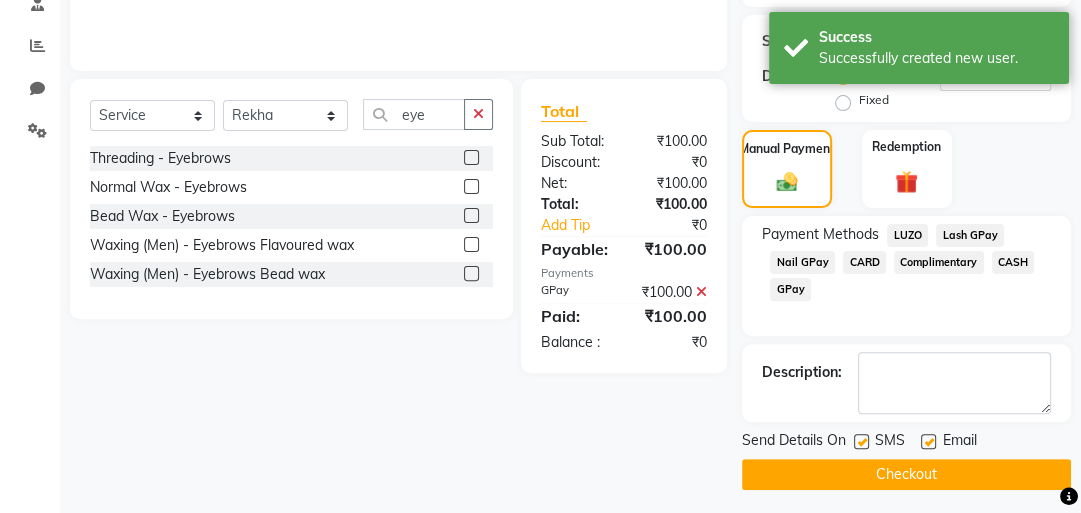 scroll, scrollTop: 402, scrollLeft: 0, axis: vertical 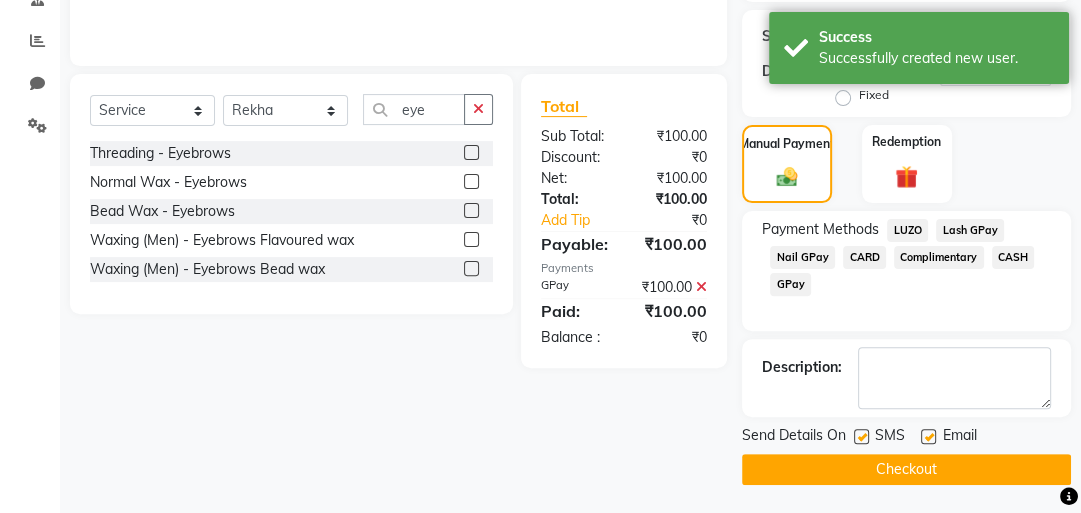 click on "Checkout" 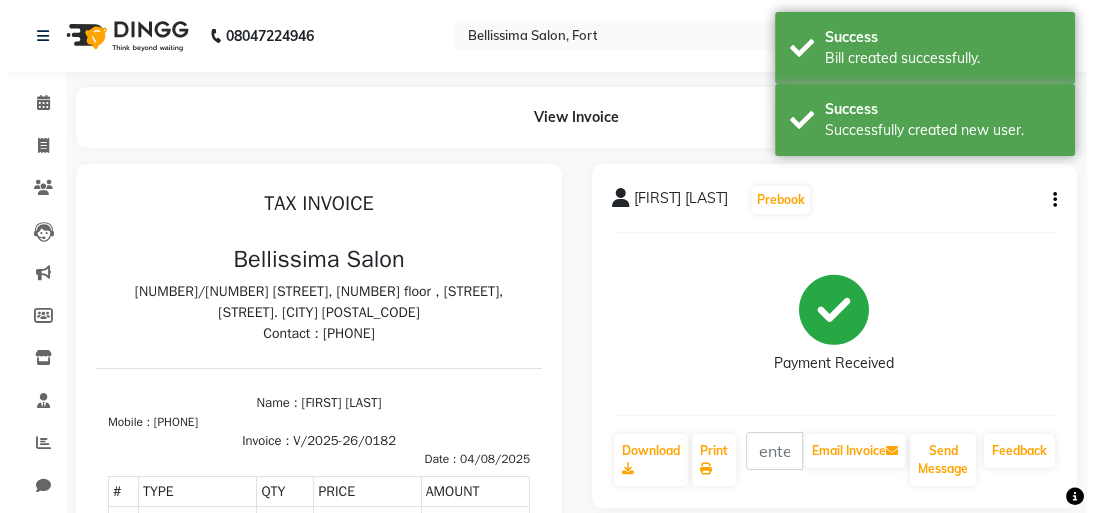 scroll, scrollTop: 0, scrollLeft: 0, axis: both 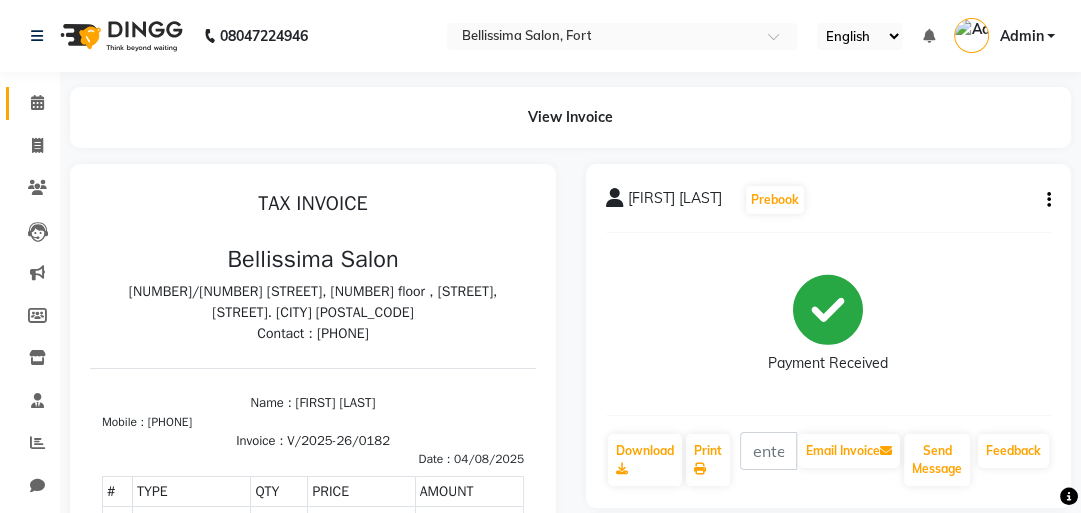 click on "Calendar" 